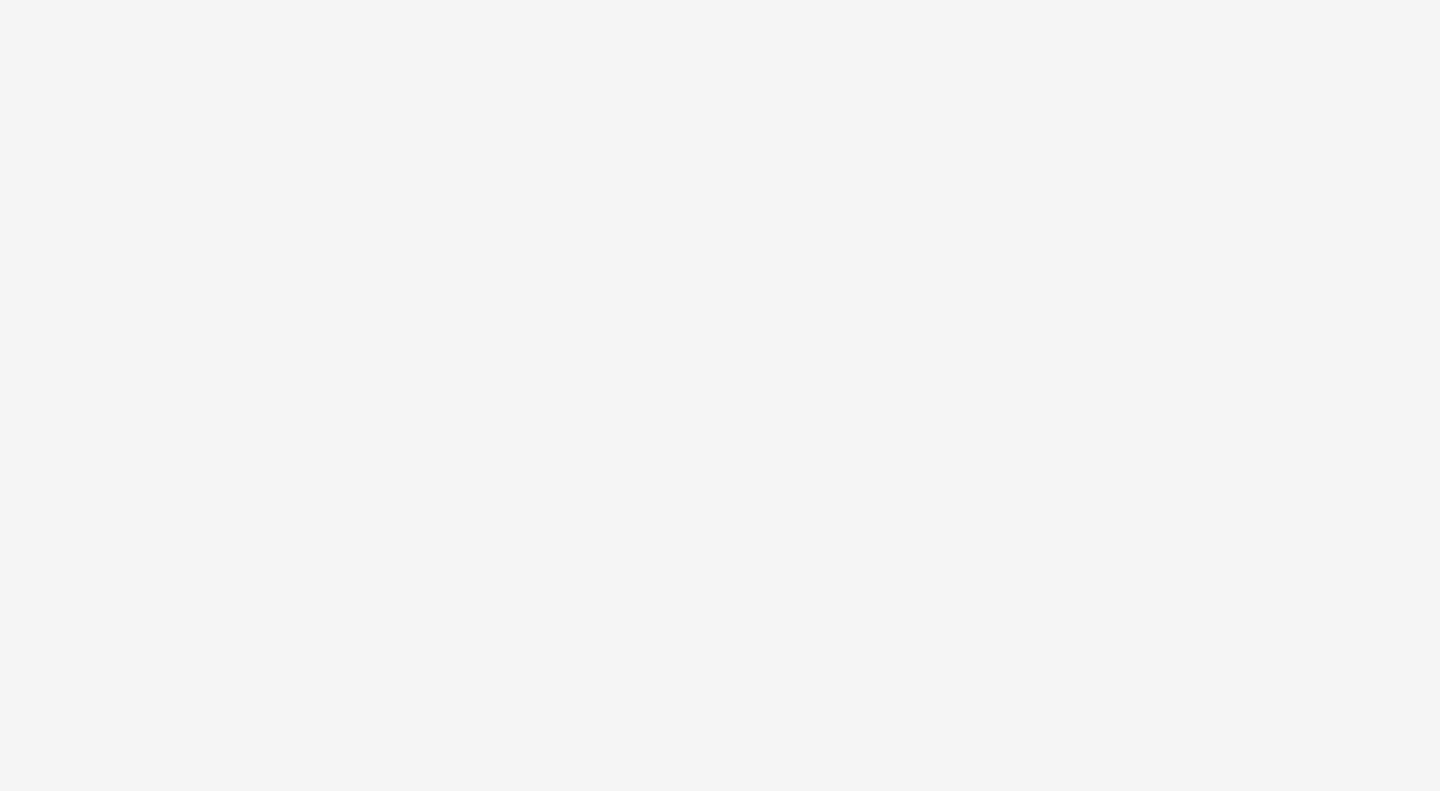 scroll, scrollTop: 0, scrollLeft: 0, axis: both 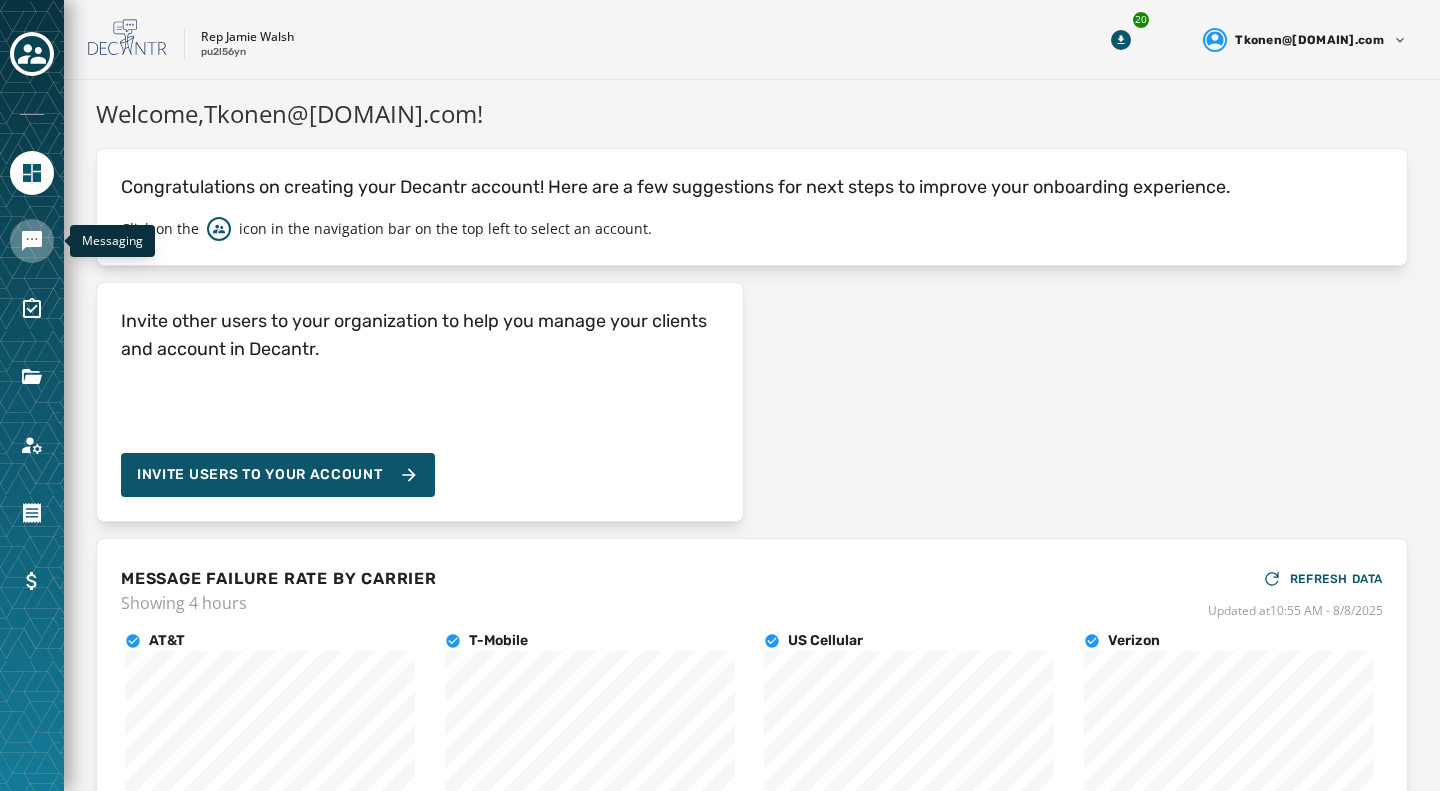 click 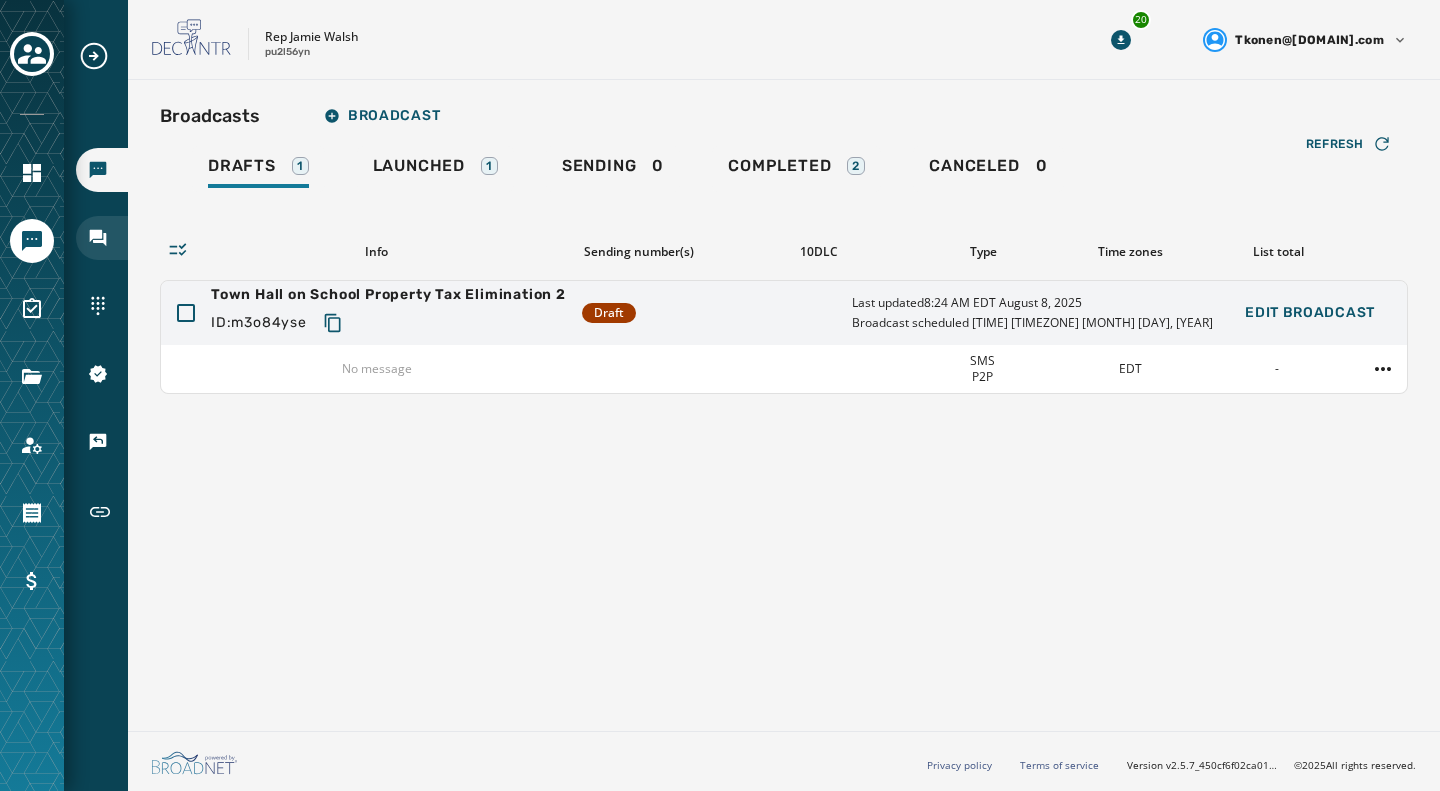 click 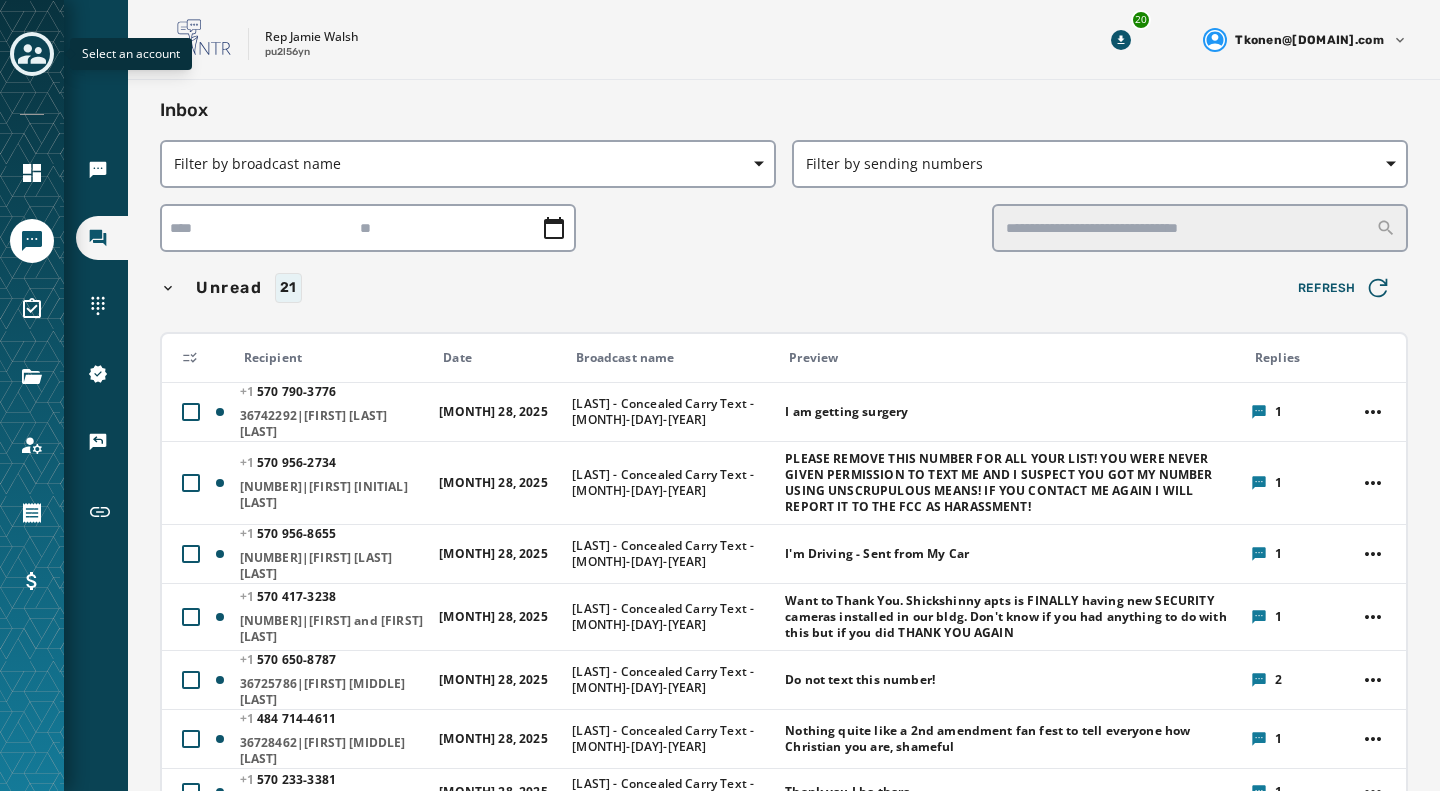 click 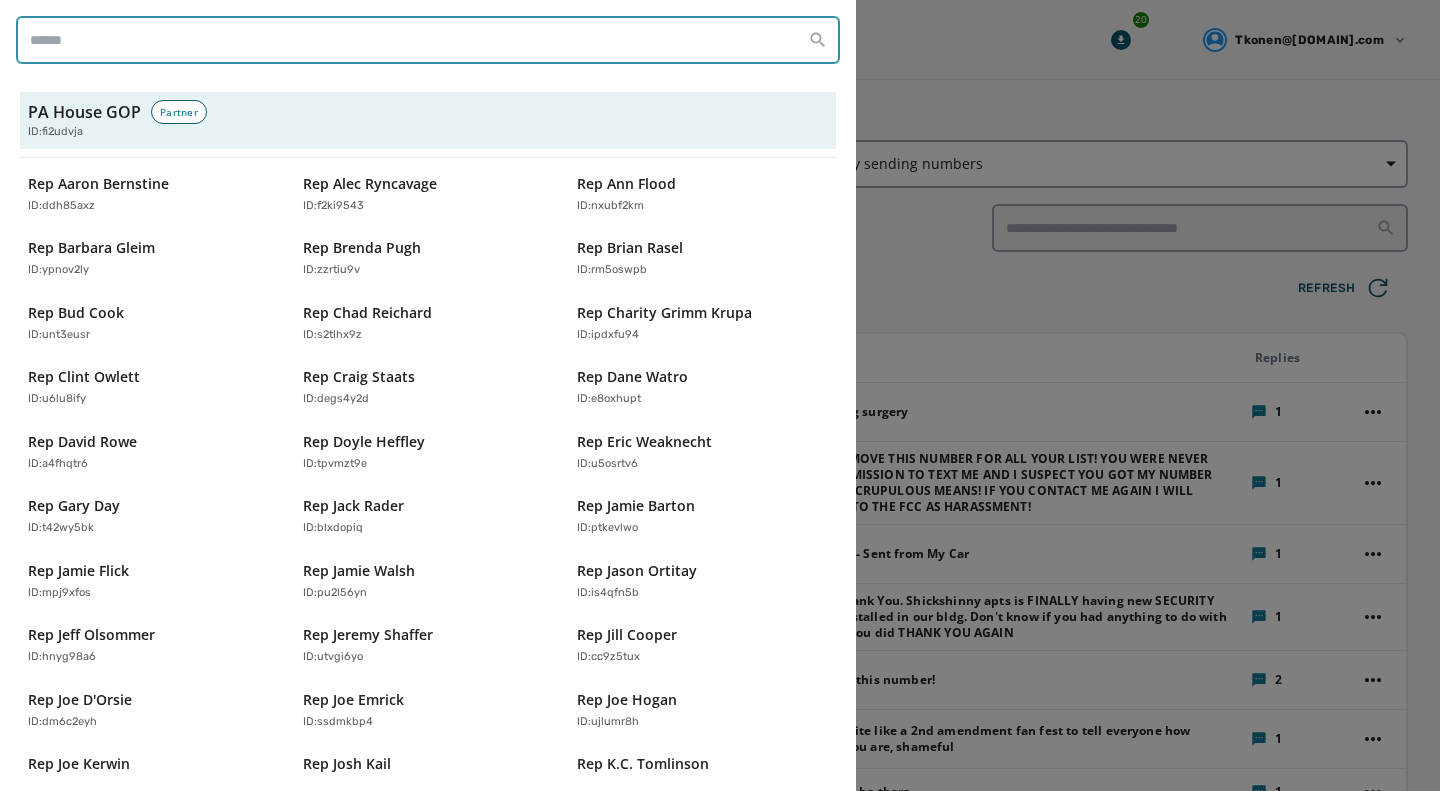 click at bounding box center (428, 40) 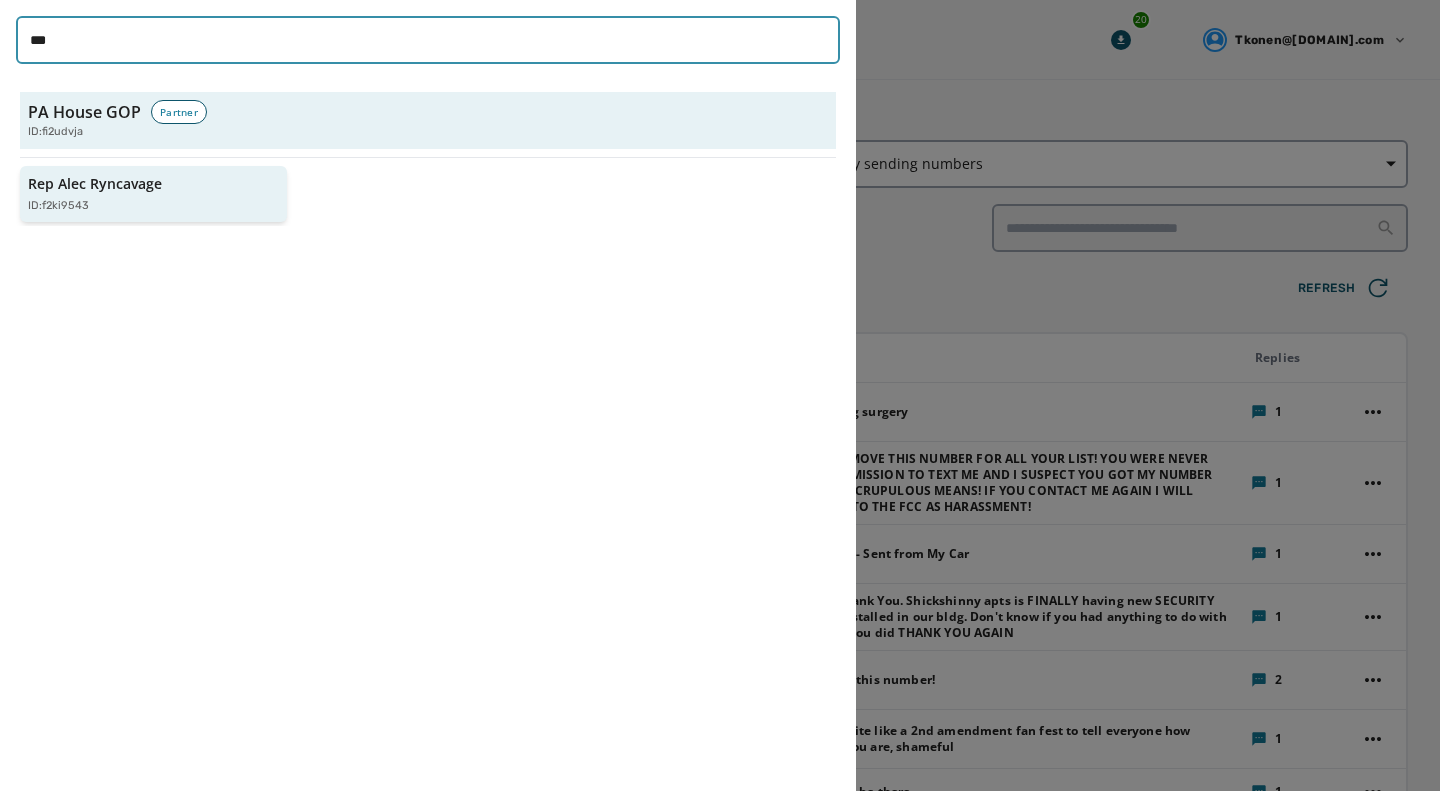 type on "***" 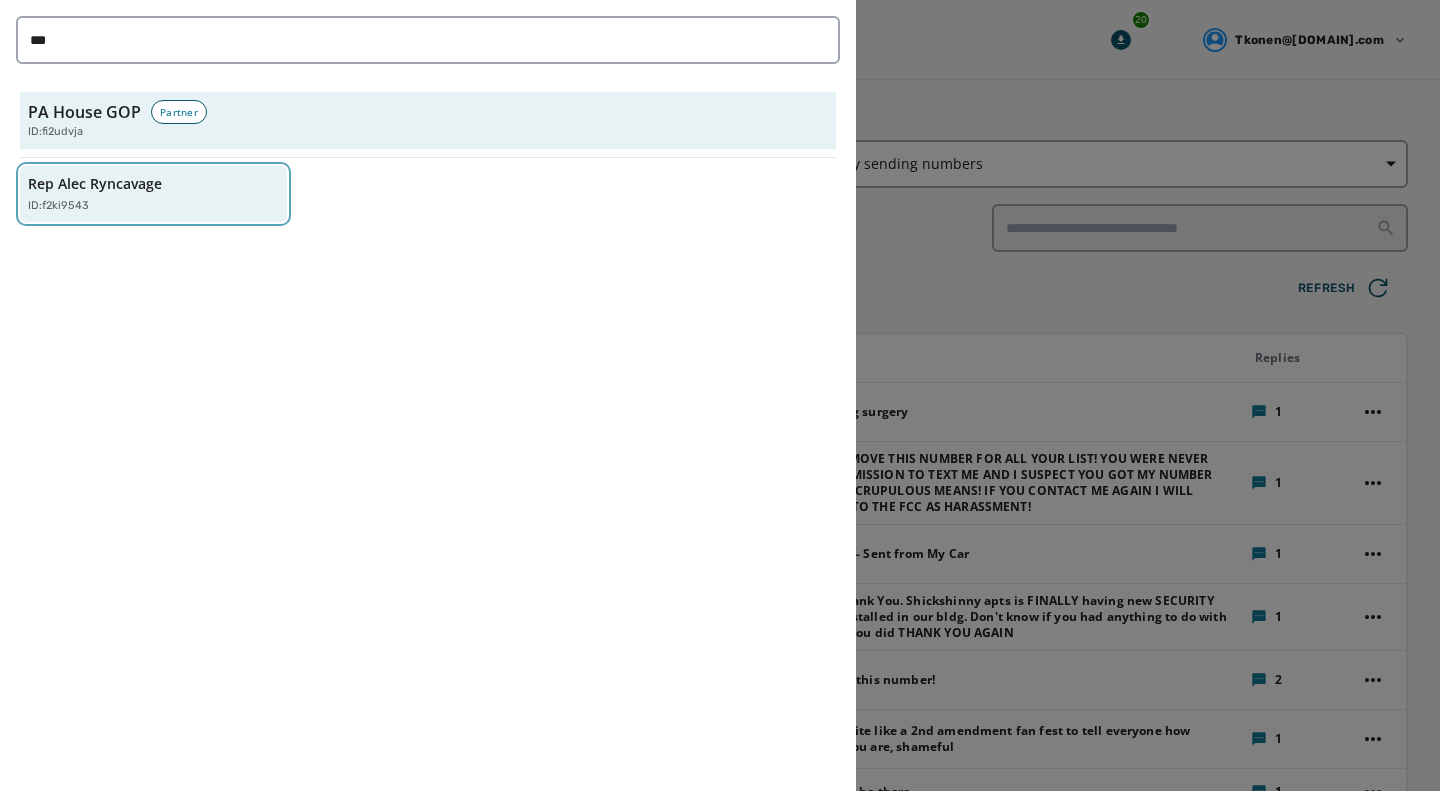 click on "Rep Alec Ryncavage" at bounding box center (95, 184) 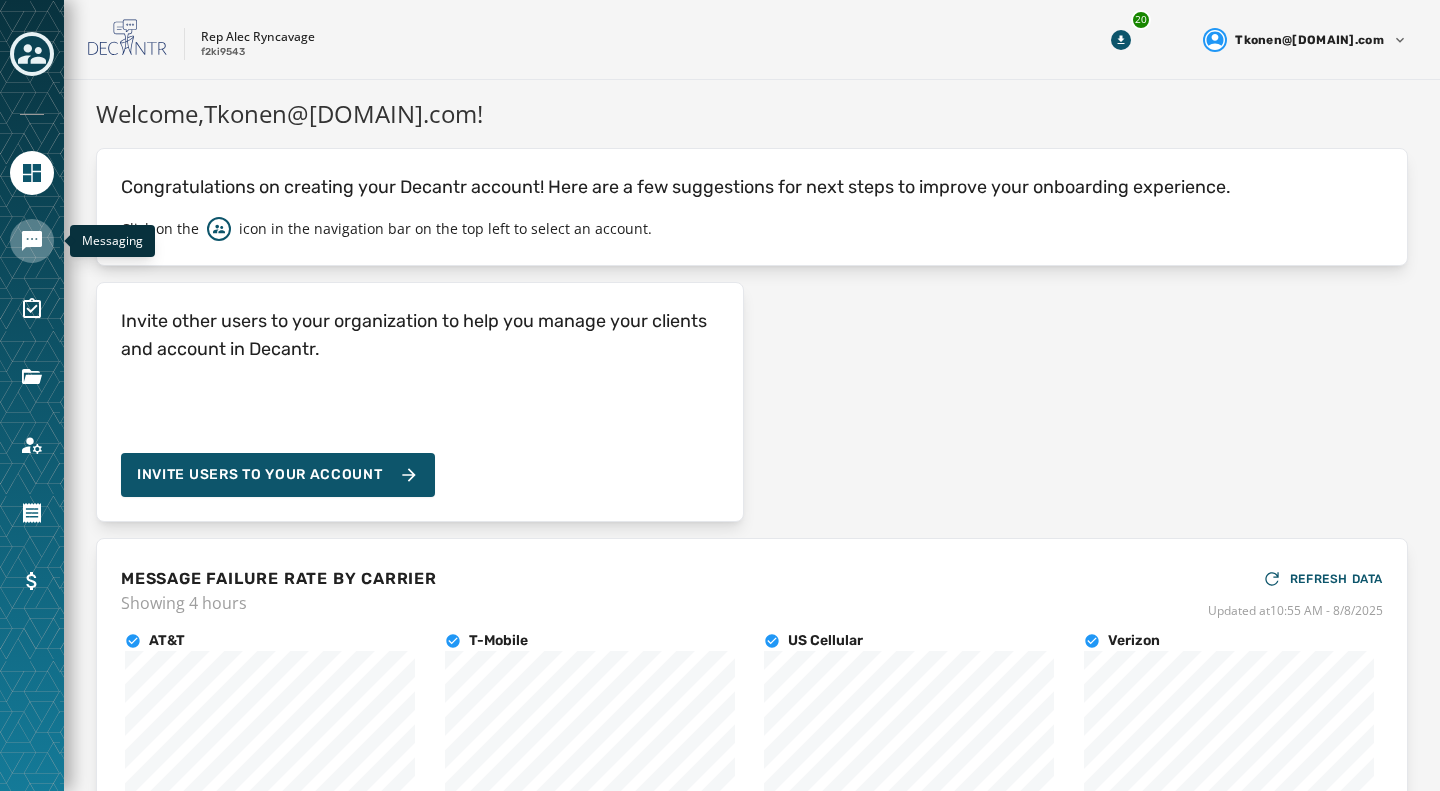 click 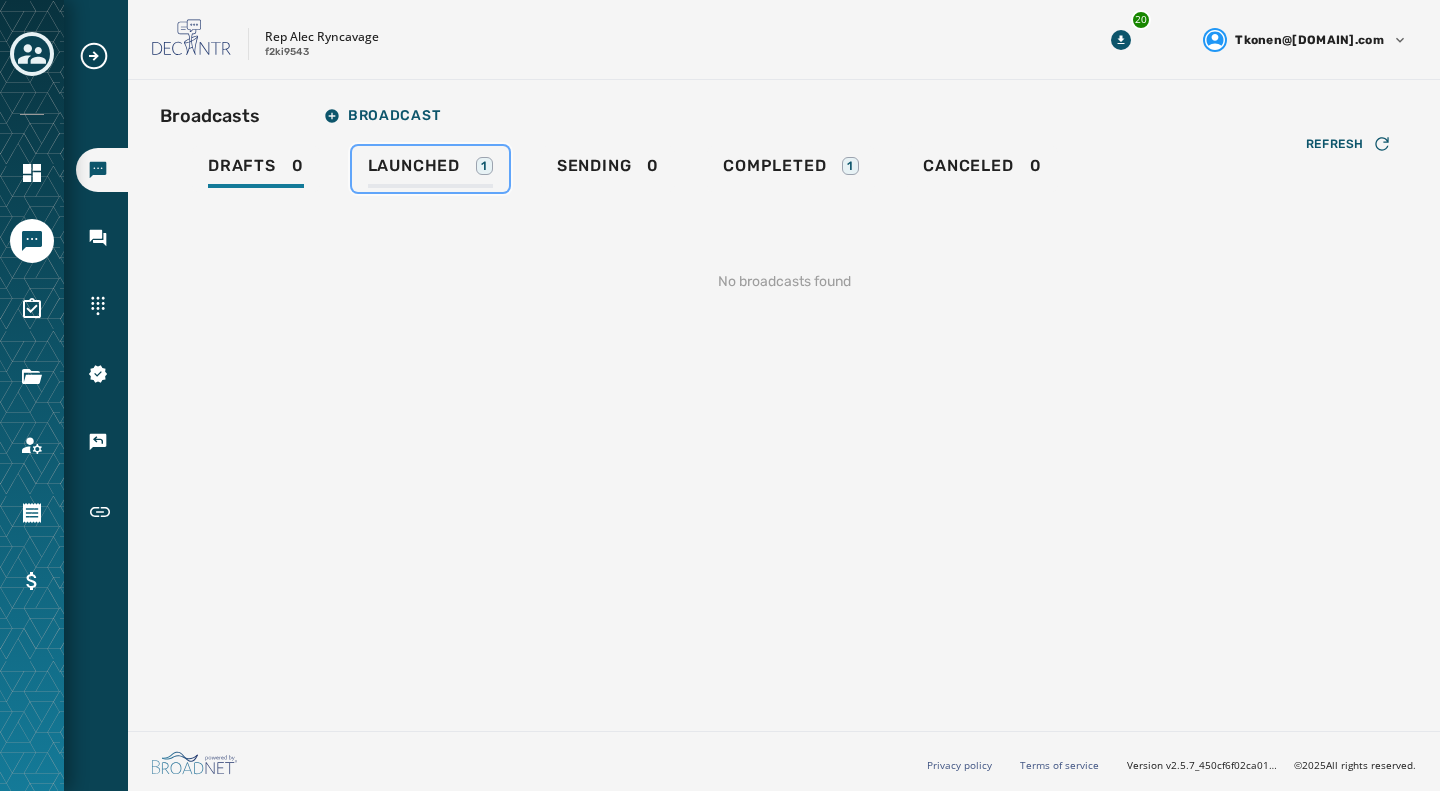 click on "Launched" at bounding box center (414, 166) 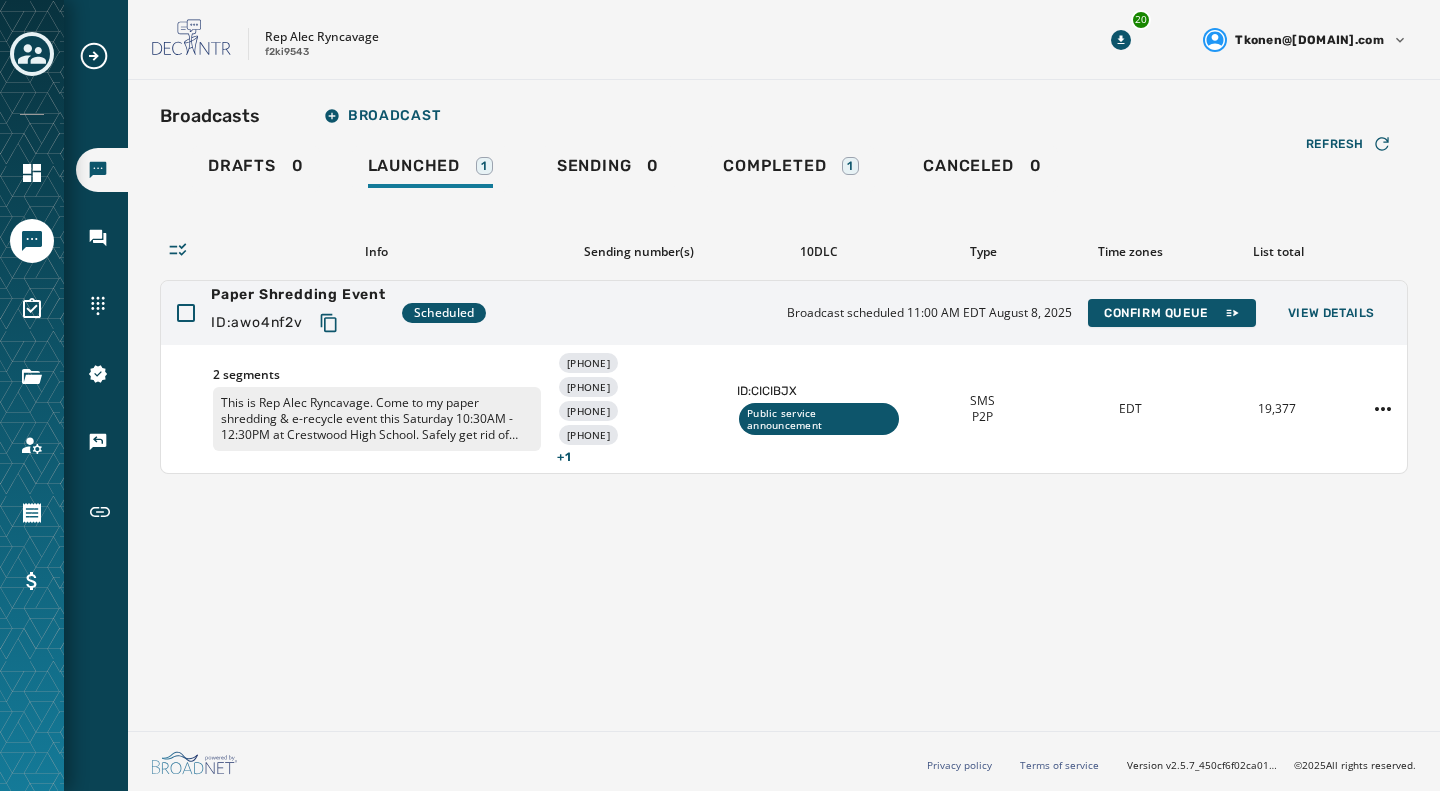 click on "Refresh Info Sending number(s) 10DLC Type Time zones List total Paper Shredding Event ID:  awo4nf2v Scheduled Broadcast scheduled 11:00 AM EDT [MONTH] 8, 2025 Confirm Queue View Details   2 segments This is Rep Alec Ryncavage. Come to my paper shredding & e-recycle event this Saturday 10:30AM - 12:30PM at Crestwood High School. Safely get rid of documents for free; electronics may have a cost. Call my office at [PHONE] for electronics pricing & other questions. Reply STOP to opt-out. [PHONE] [PHONE] [PHONE] [PHONE]   + 1 ID:  CICIBJX Public service announcement SMS P2P EDT 19,377" at bounding box center (784, 333) 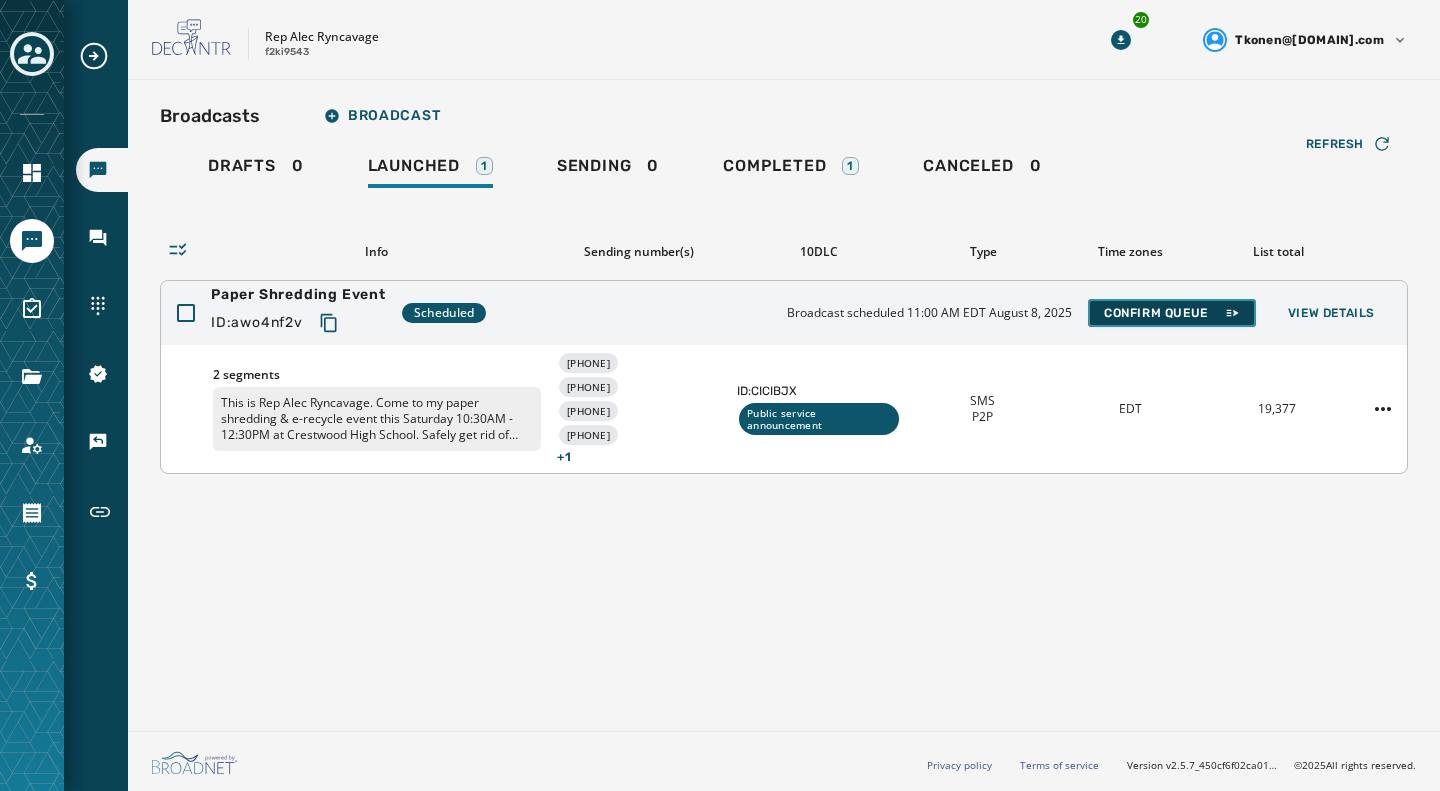 click on "Confirm Queue" at bounding box center (1172, 313) 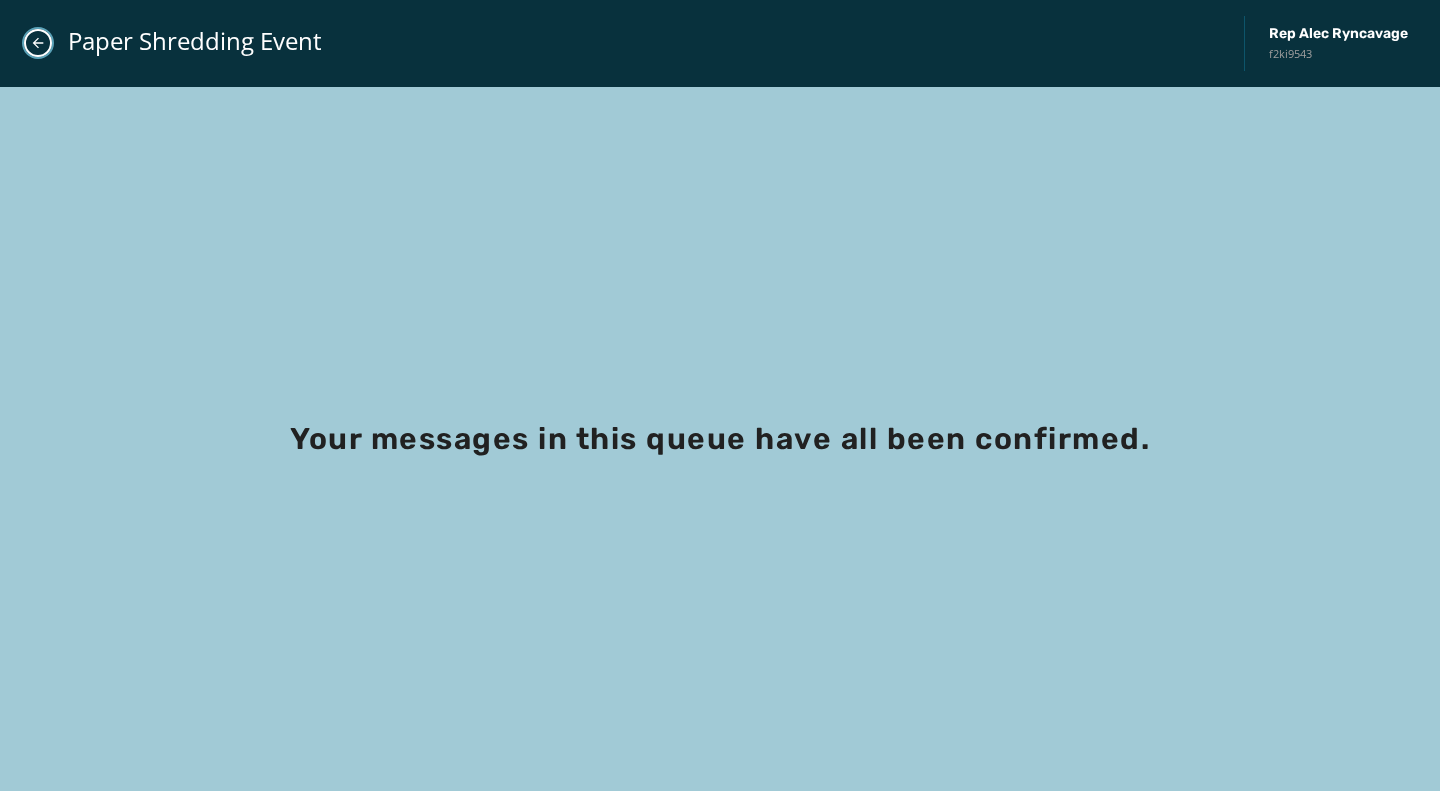 click 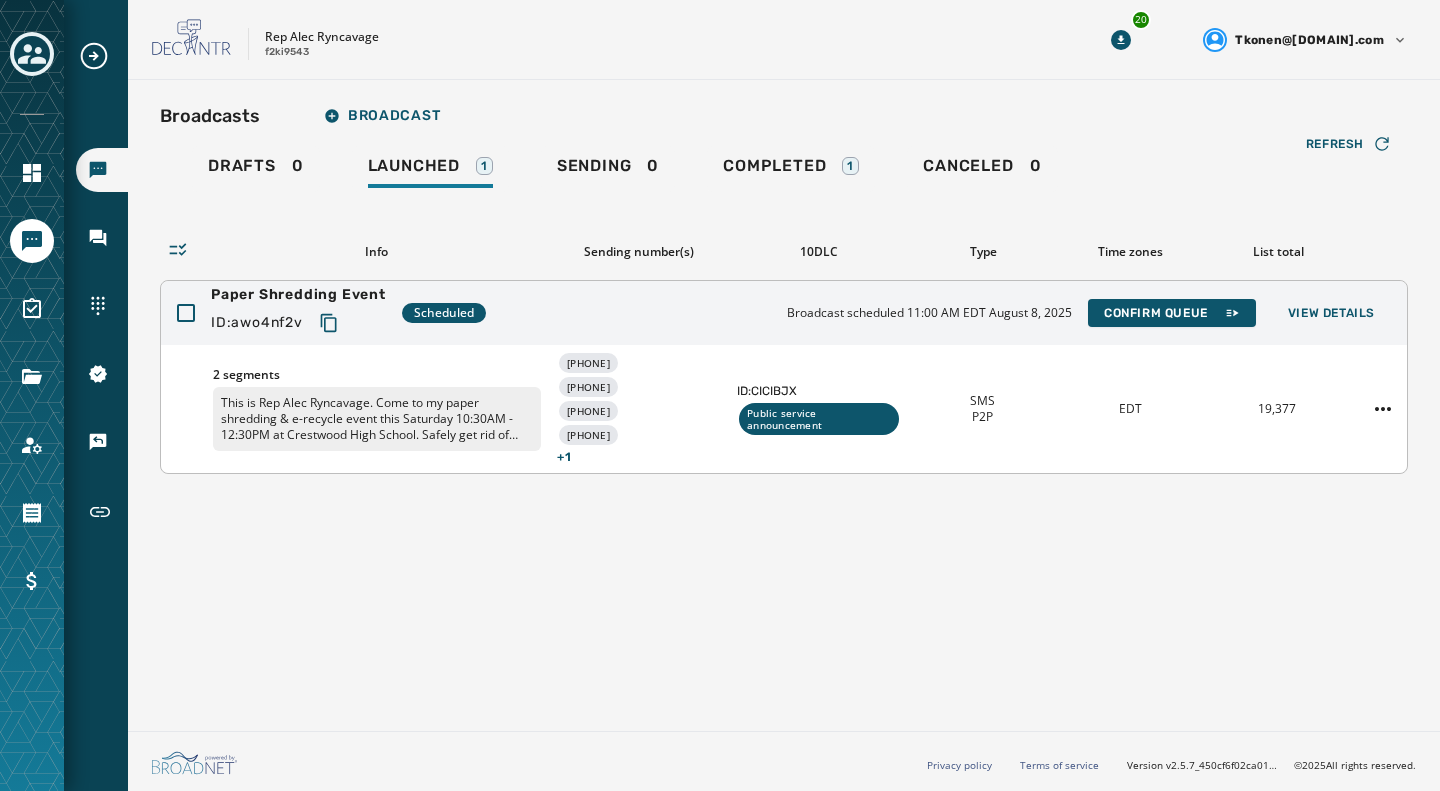click on "This is Rep Alec Ryncavage. Come to my paper shredding & e-recycle event this Saturday 10:30AM - 12:30PM at Crestwood High School. Safely get rid of documents for free; electronics may have a cost. Call my office at [PHONE] for electronics pricing & other questions. Reply STOP to opt-out." at bounding box center [377, 419] 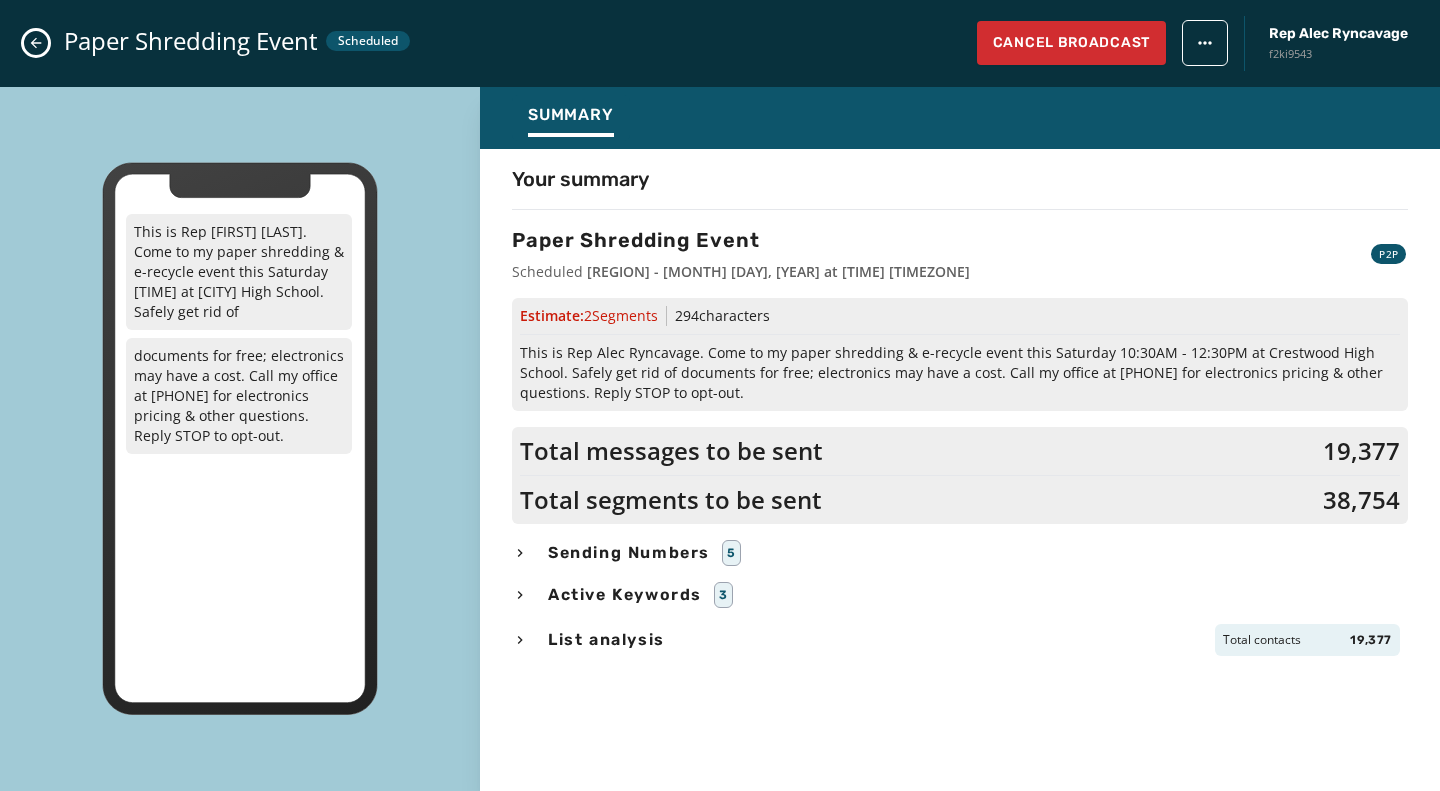 click 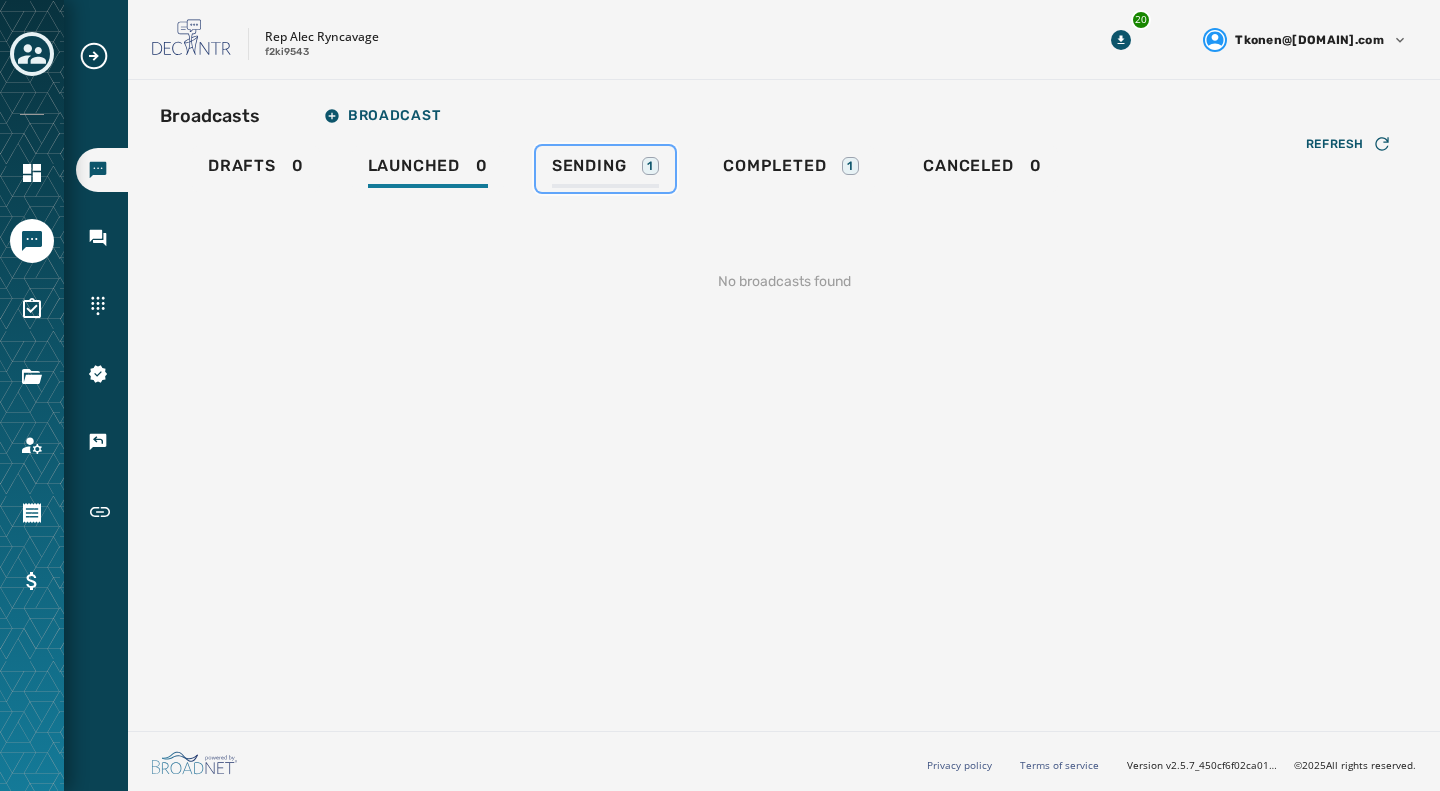 click on "Sending" at bounding box center [589, 166] 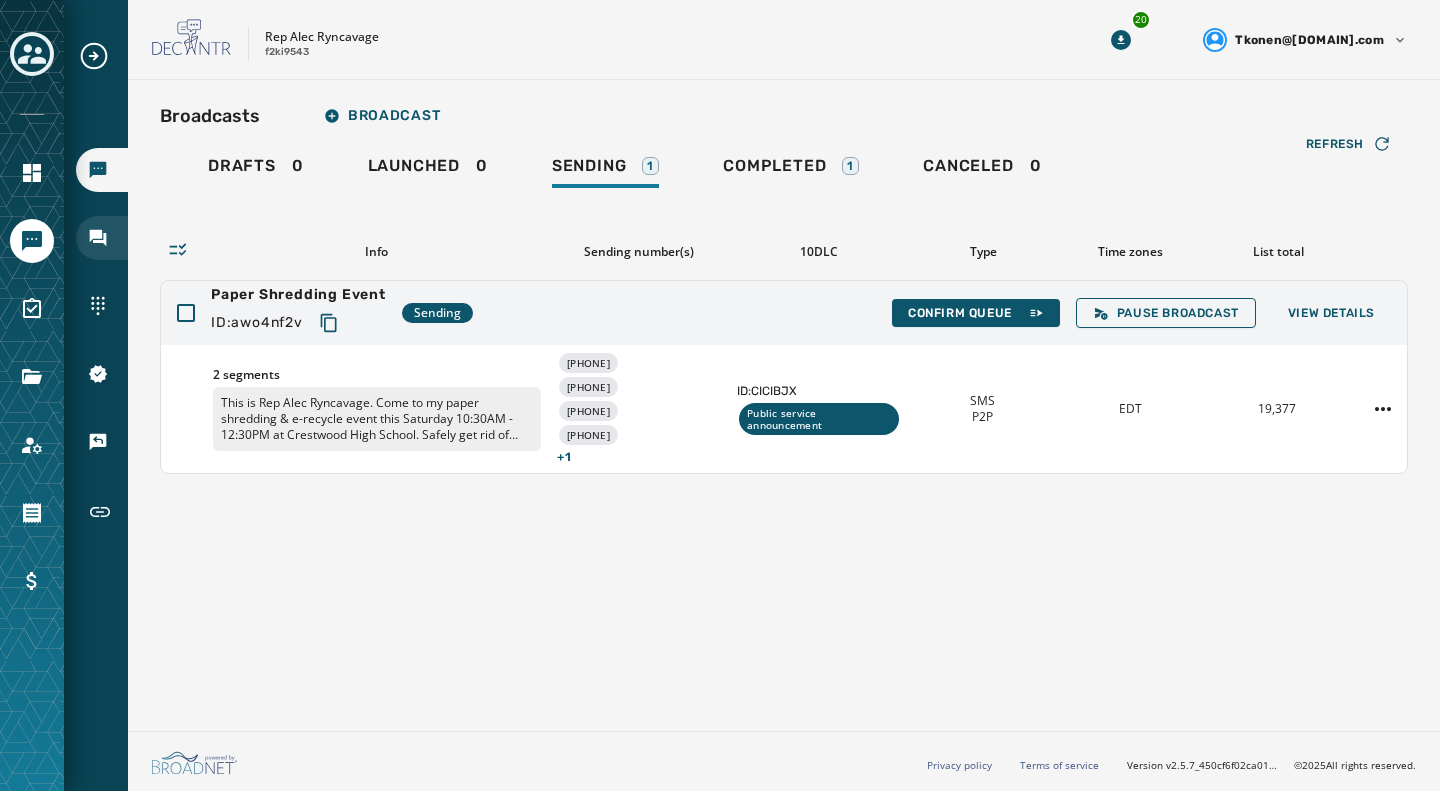 click 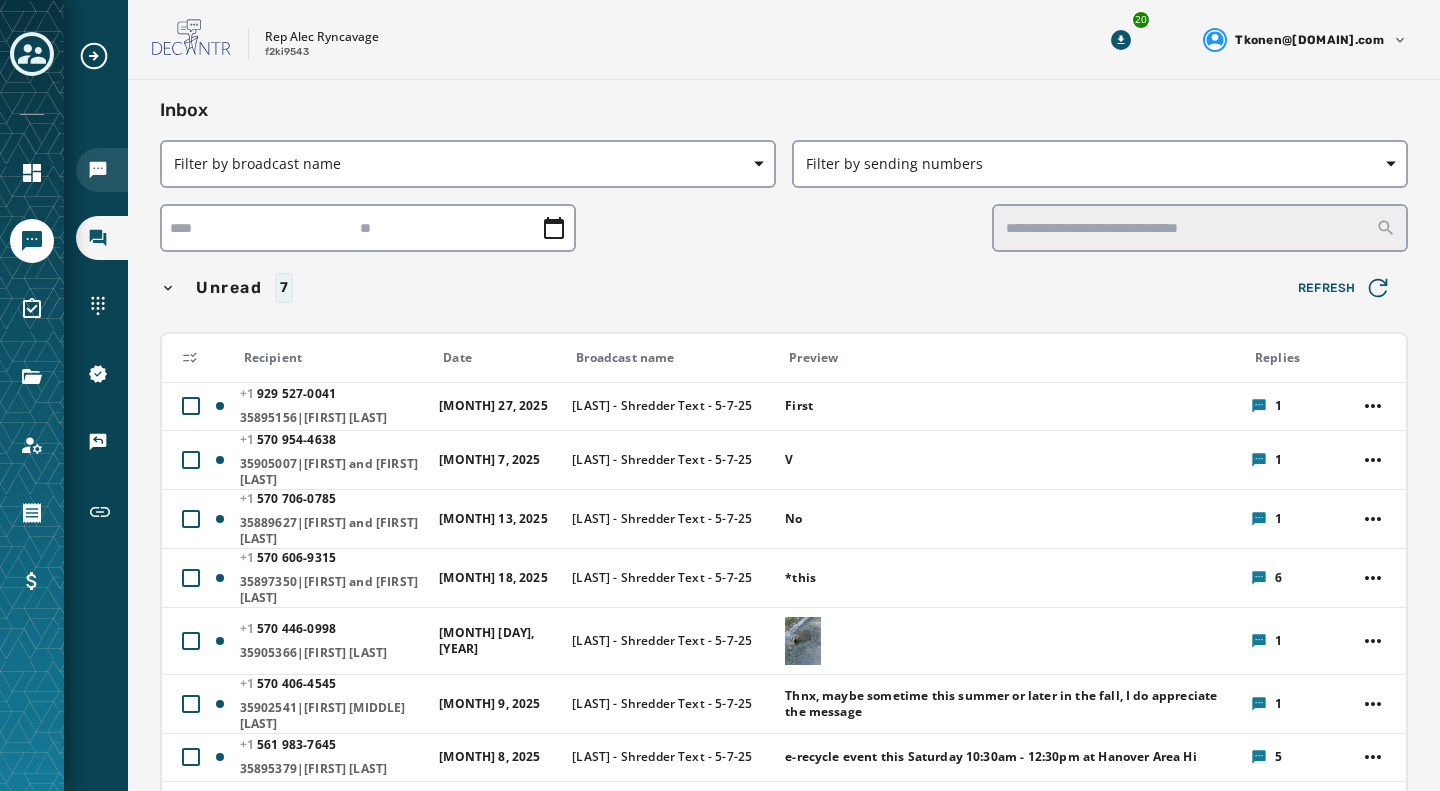click 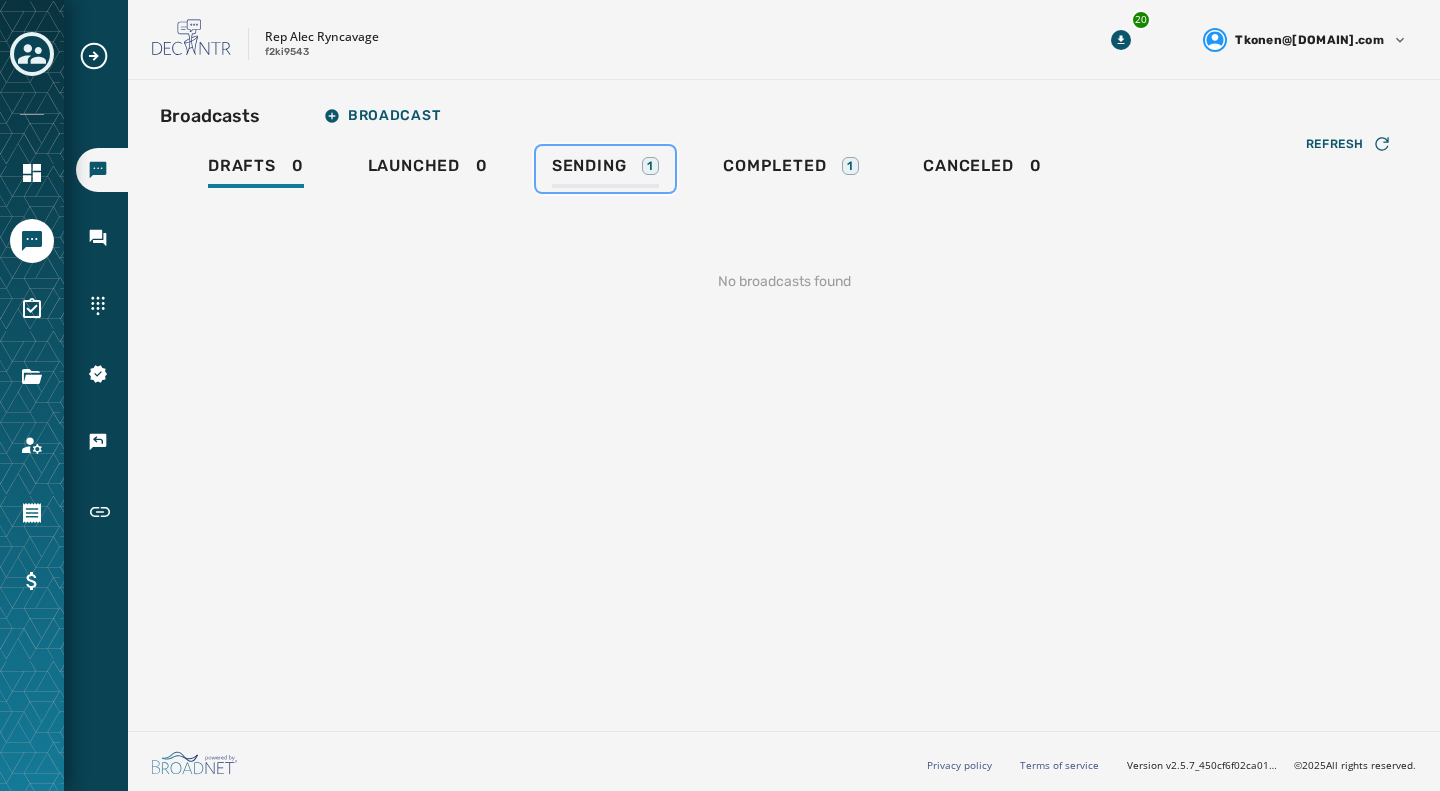 click on "Sending" at bounding box center (589, 166) 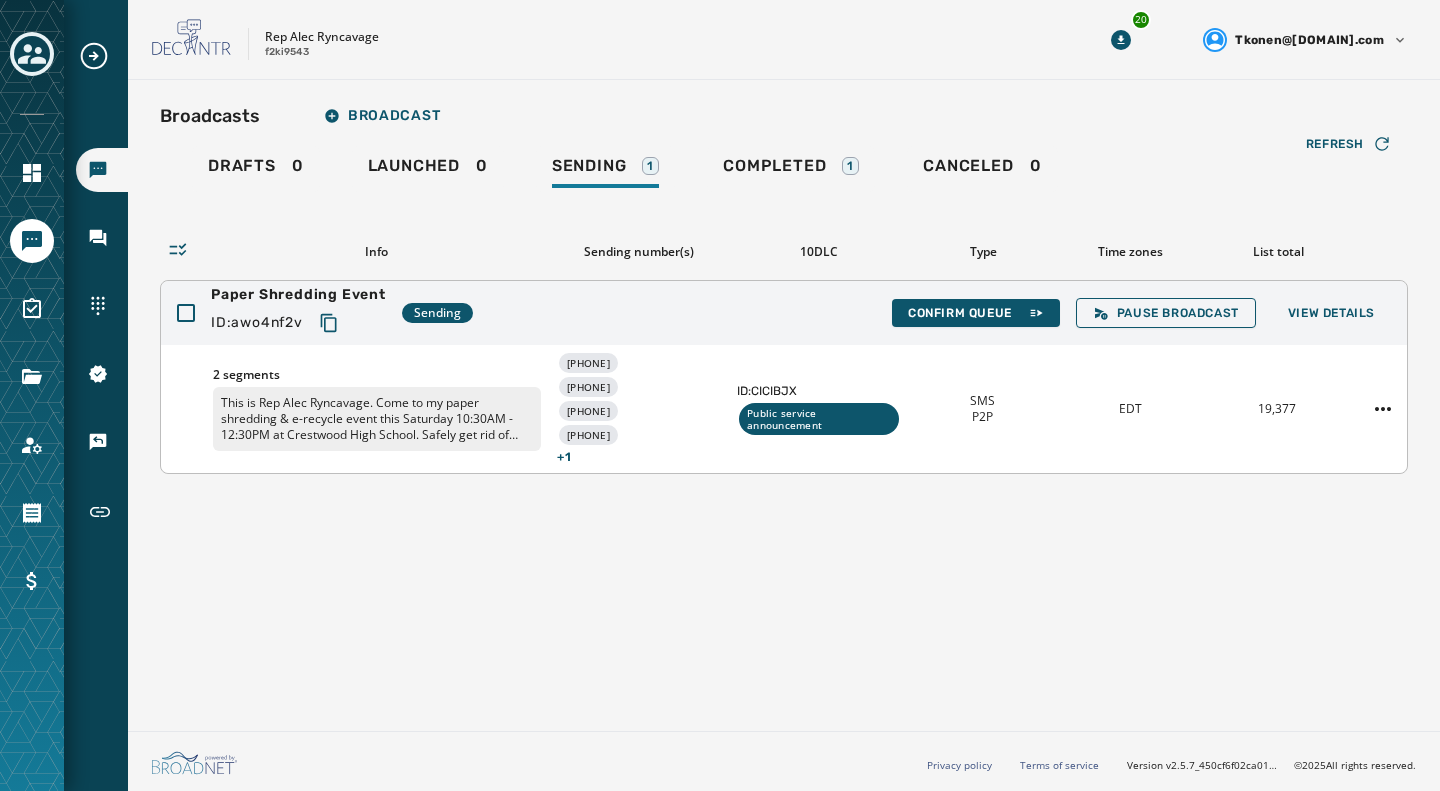 click on "Paper Shredding Event ID:  awo4nf2v Sending Confirm Queue Pause Broadcast View Details" at bounding box center (784, 313) 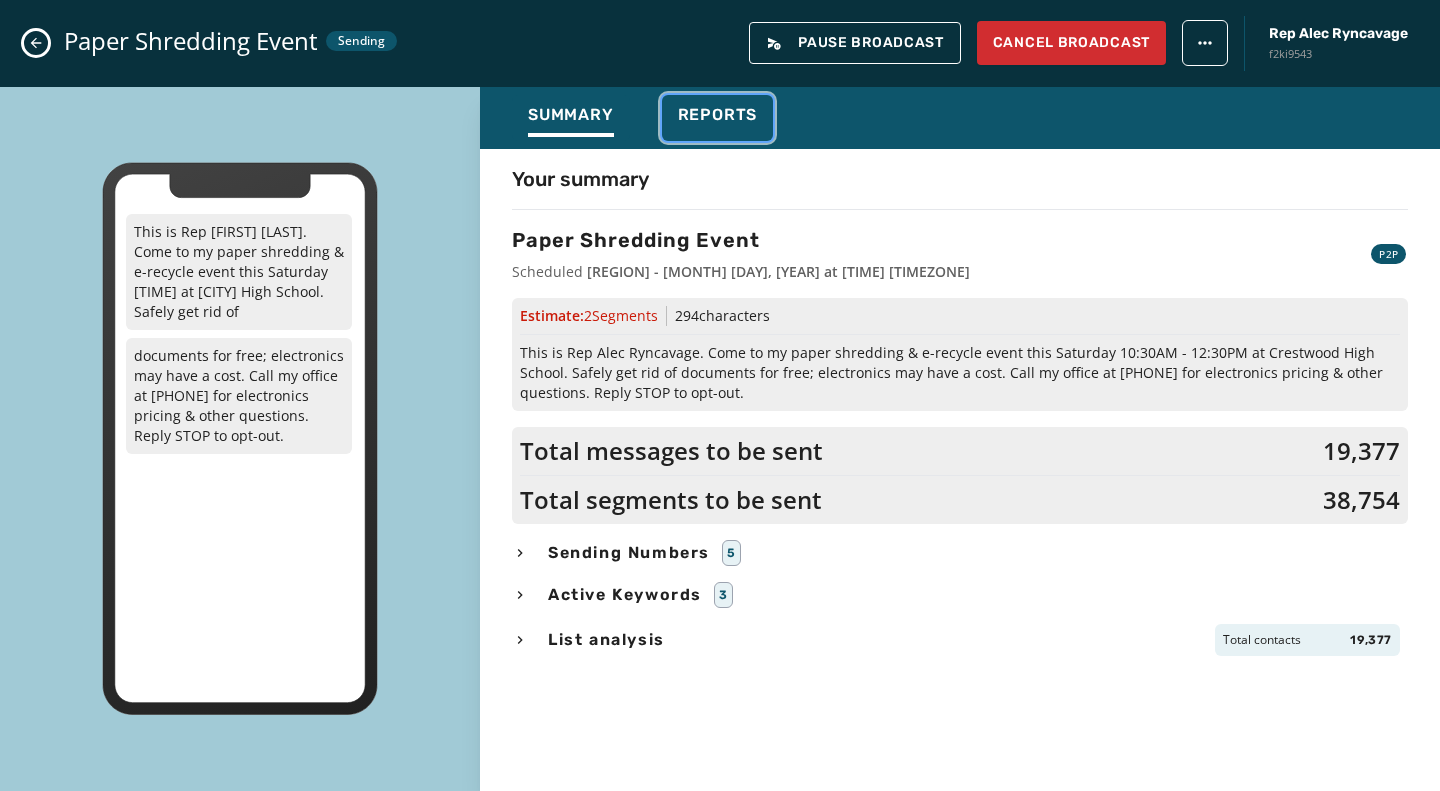 click on "Reports" at bounding box center [718, 115] 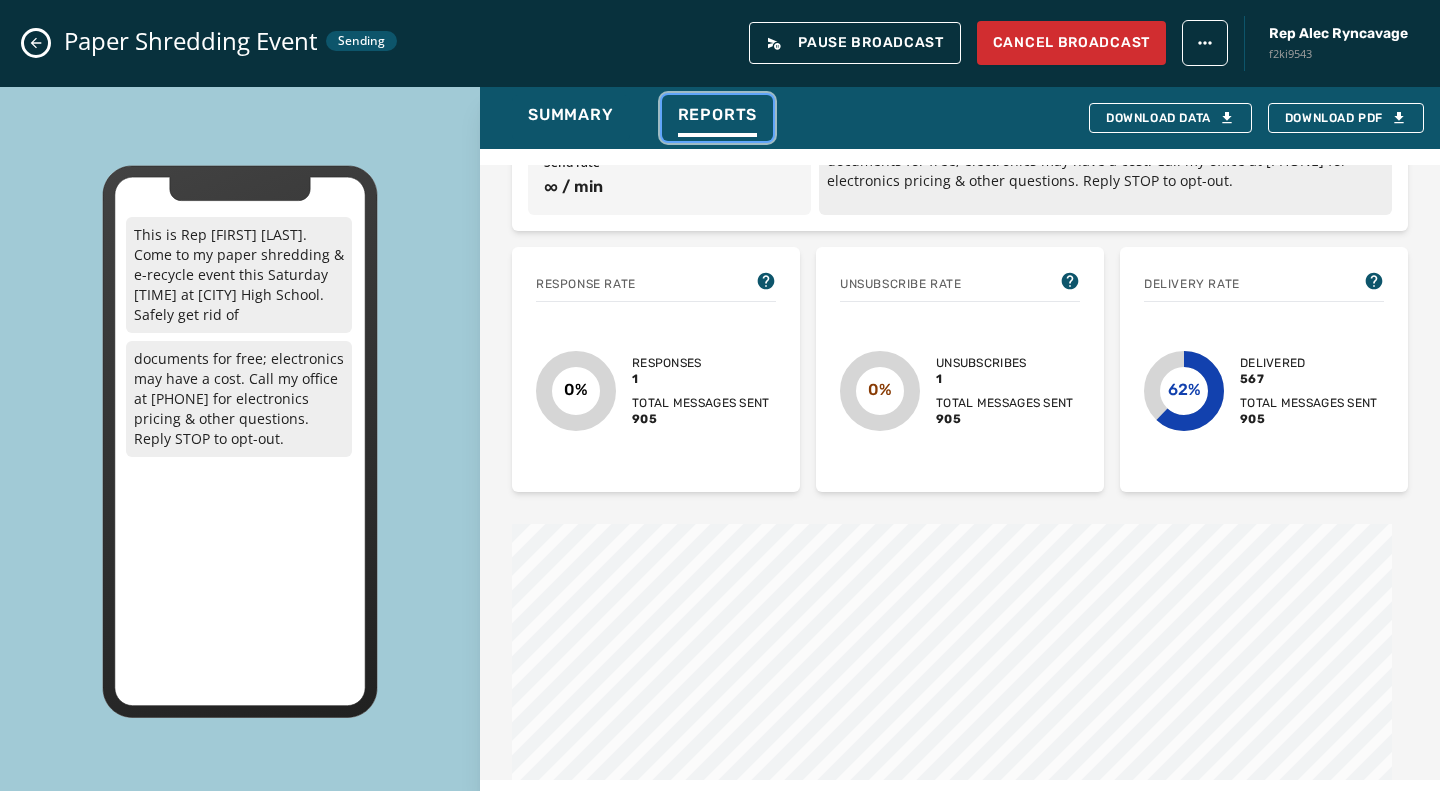 scroll, scrollTop: 295, scrollLeft: 0, axis: vertical 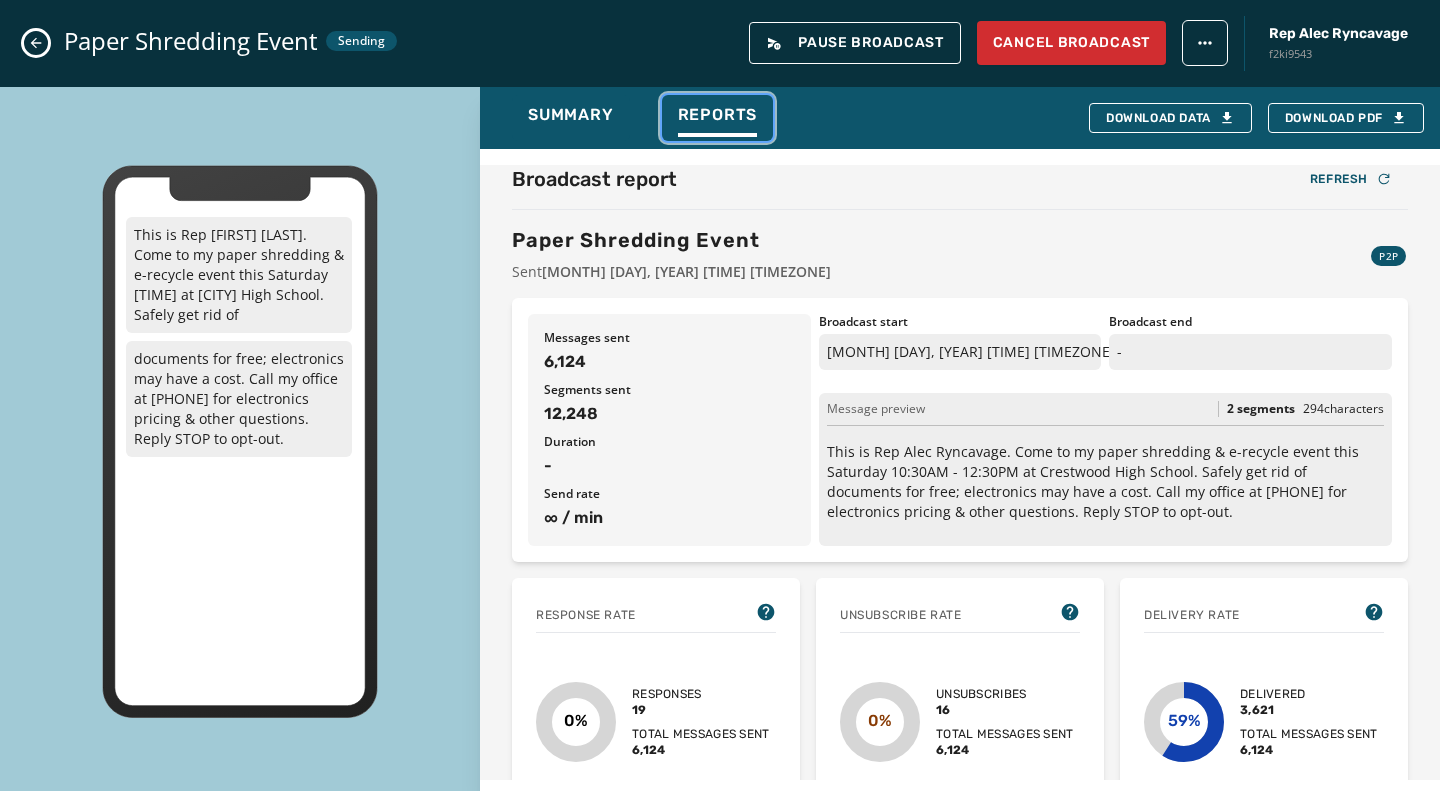 type 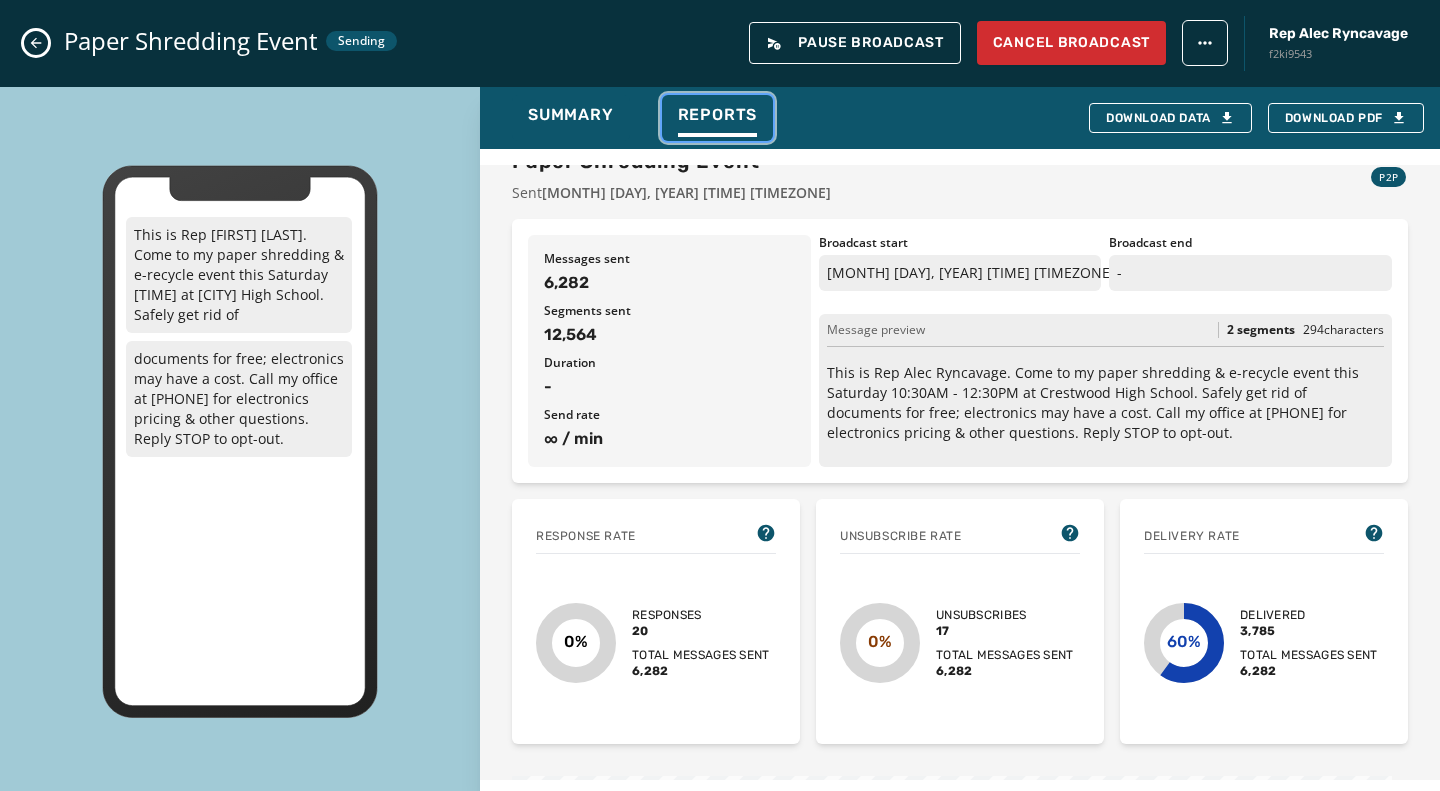 scroll, scrollTop: 70, scrollLeft: 0, axis: vertical 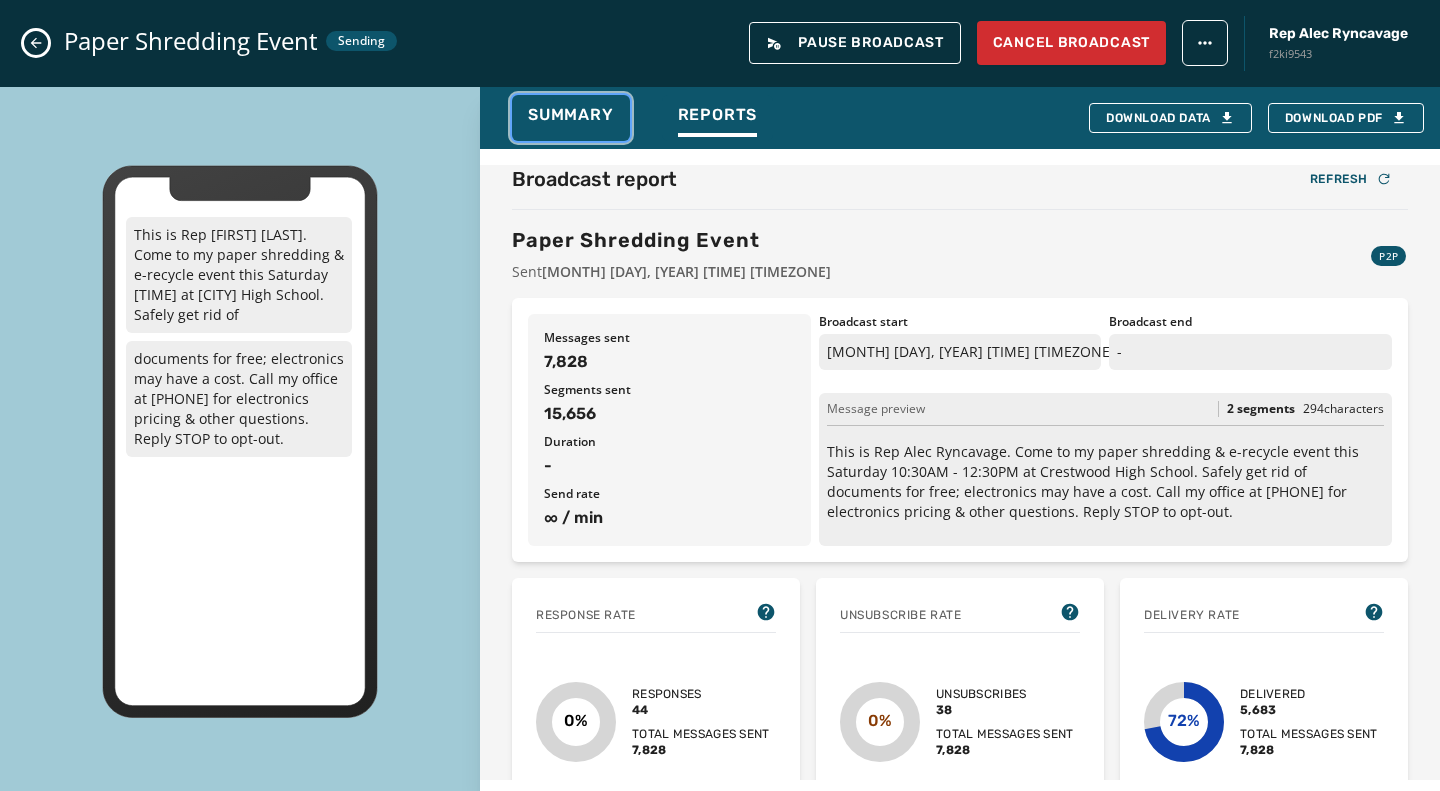 click on "Summary" at bounding box center [571, 121] 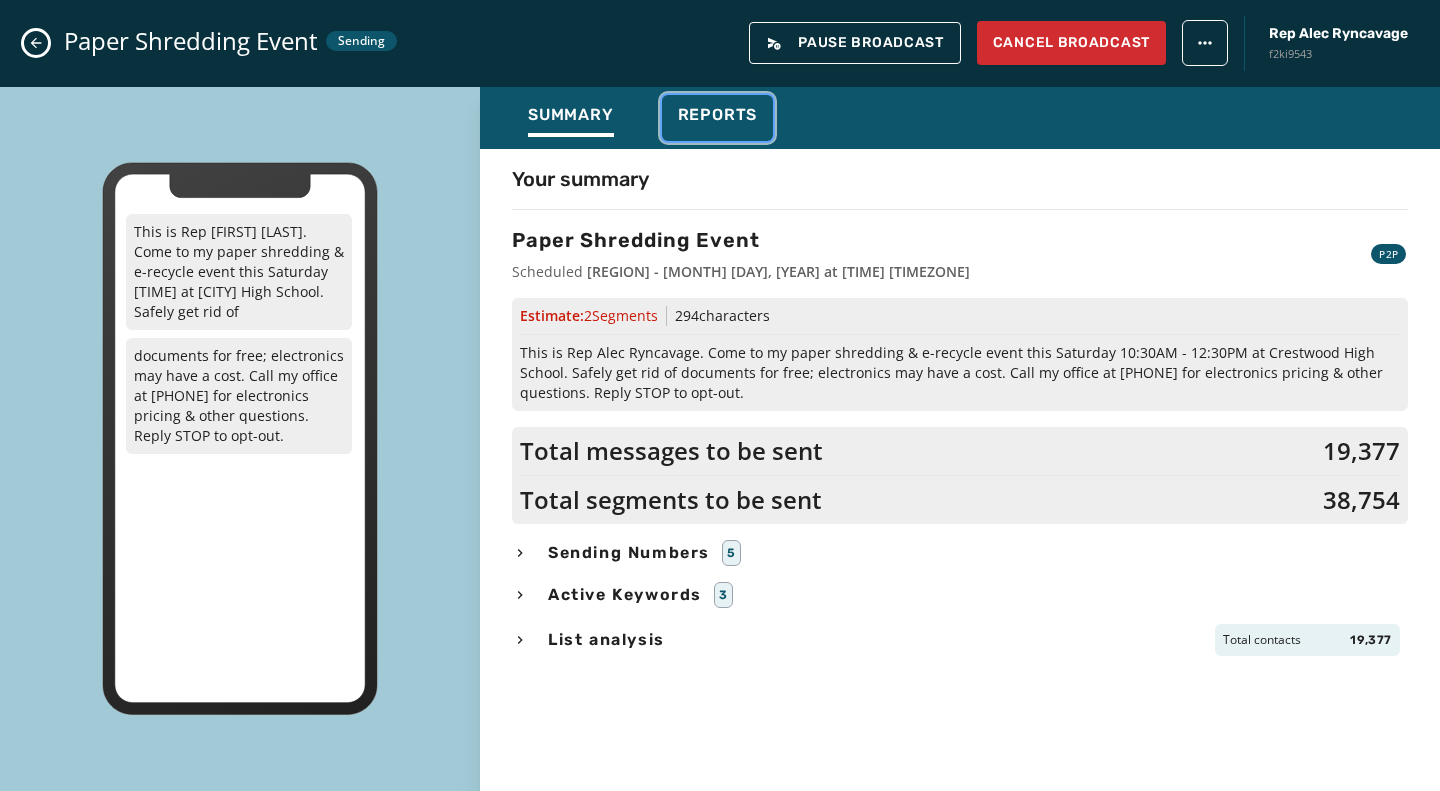 click on "Reports" at bounding box center (718, 121) 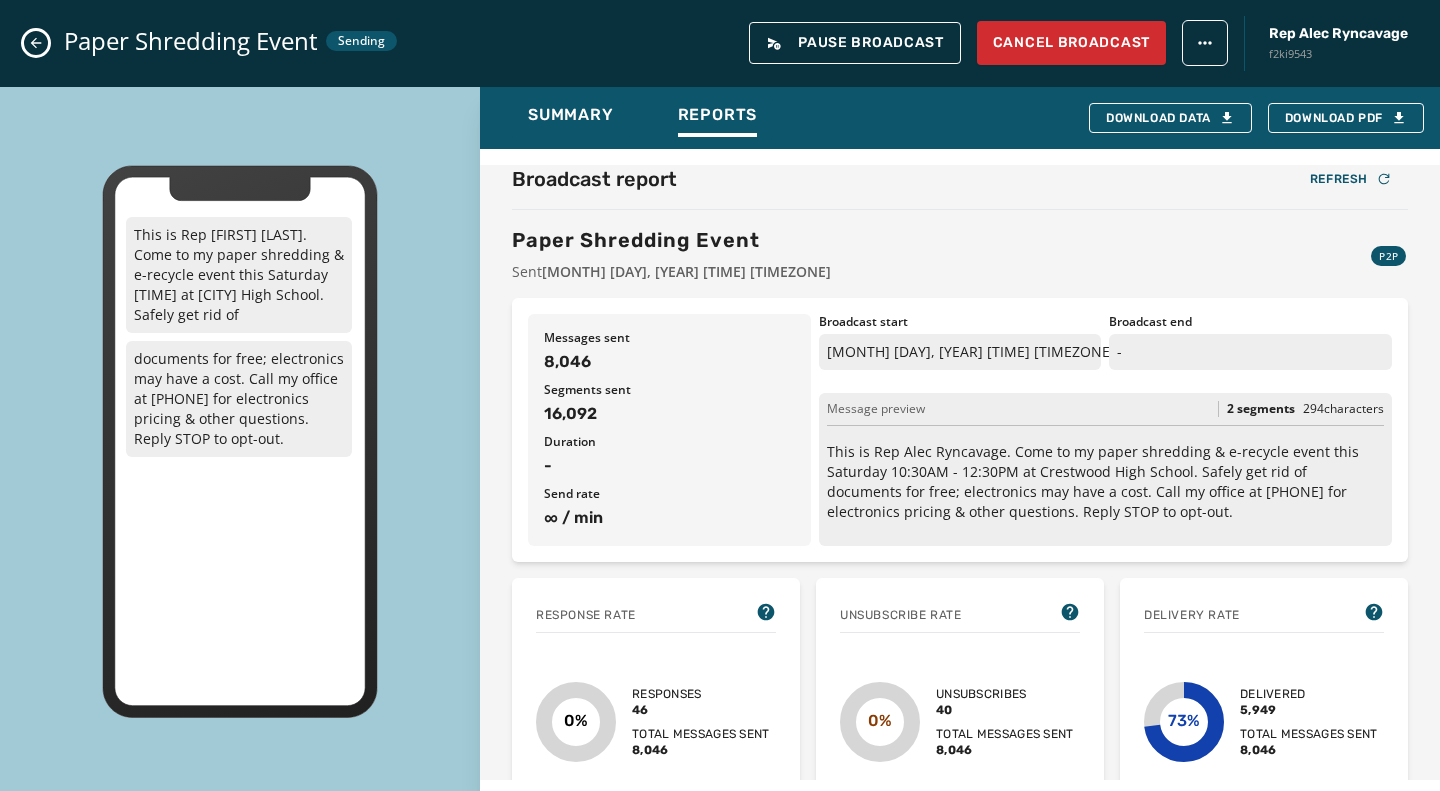 click on "Broadcast report Refresh" at bounding box center (960, 179) 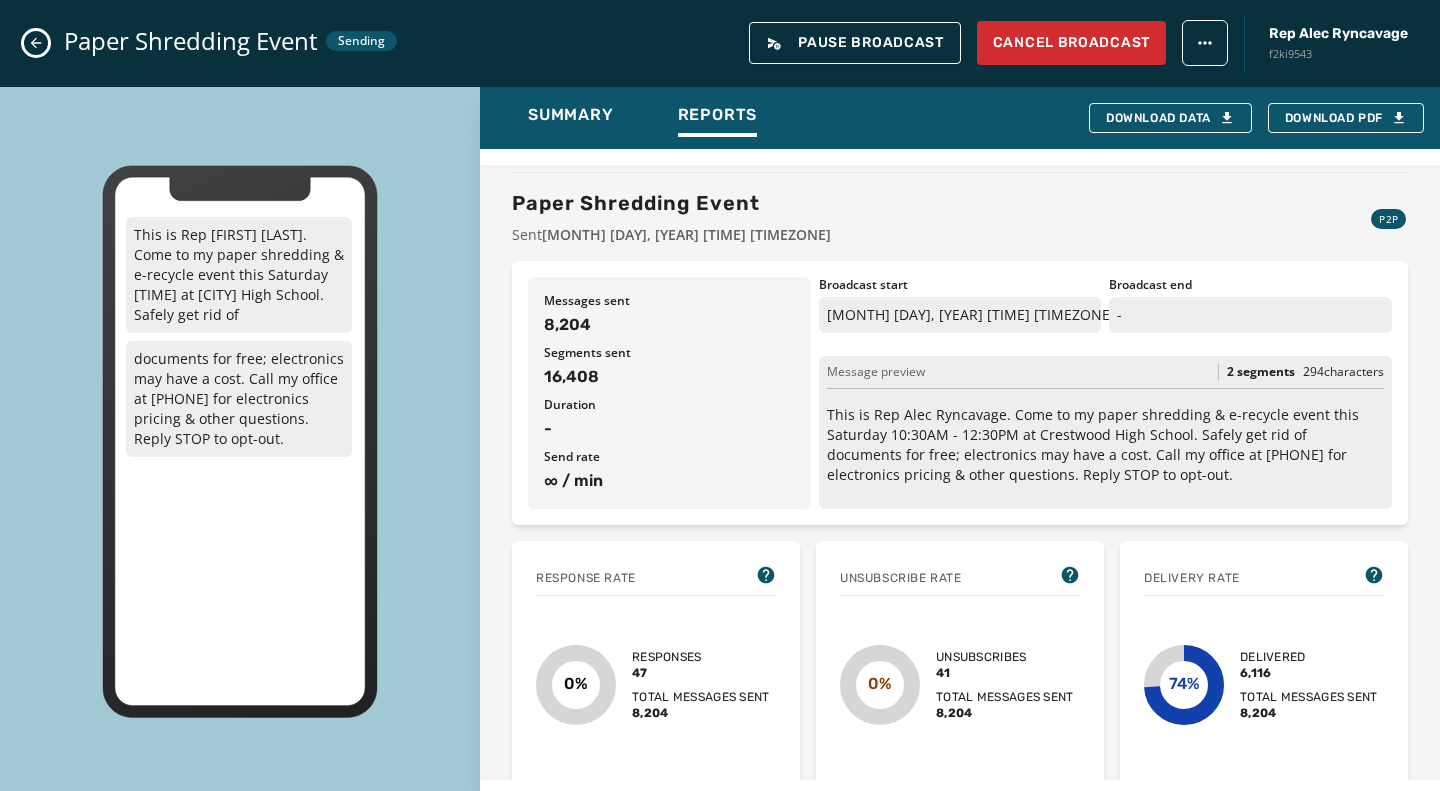 scroll, scrollTop: 0, scrollLeft: 0, axis: both 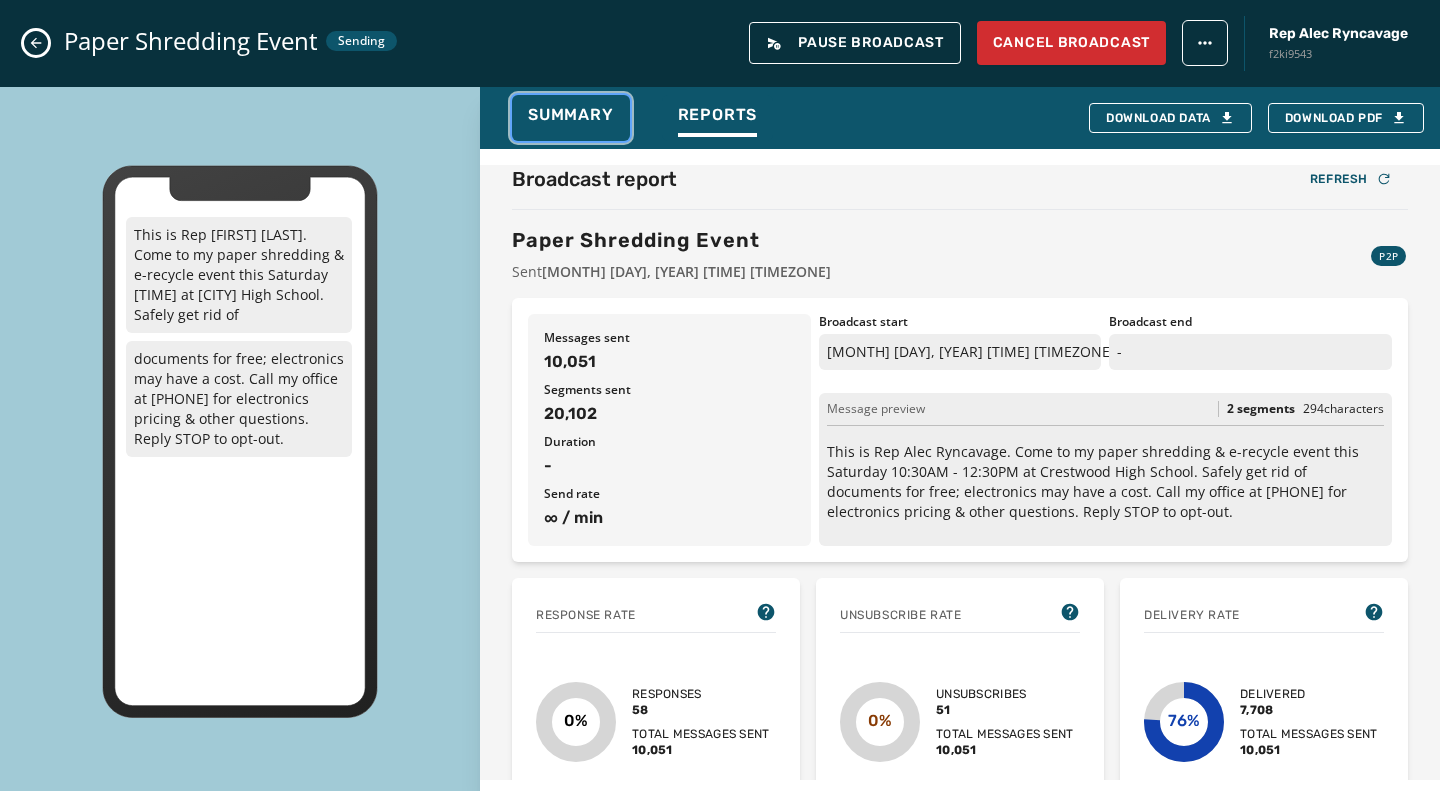 click on "Summary" at bounding box center [571, 115] 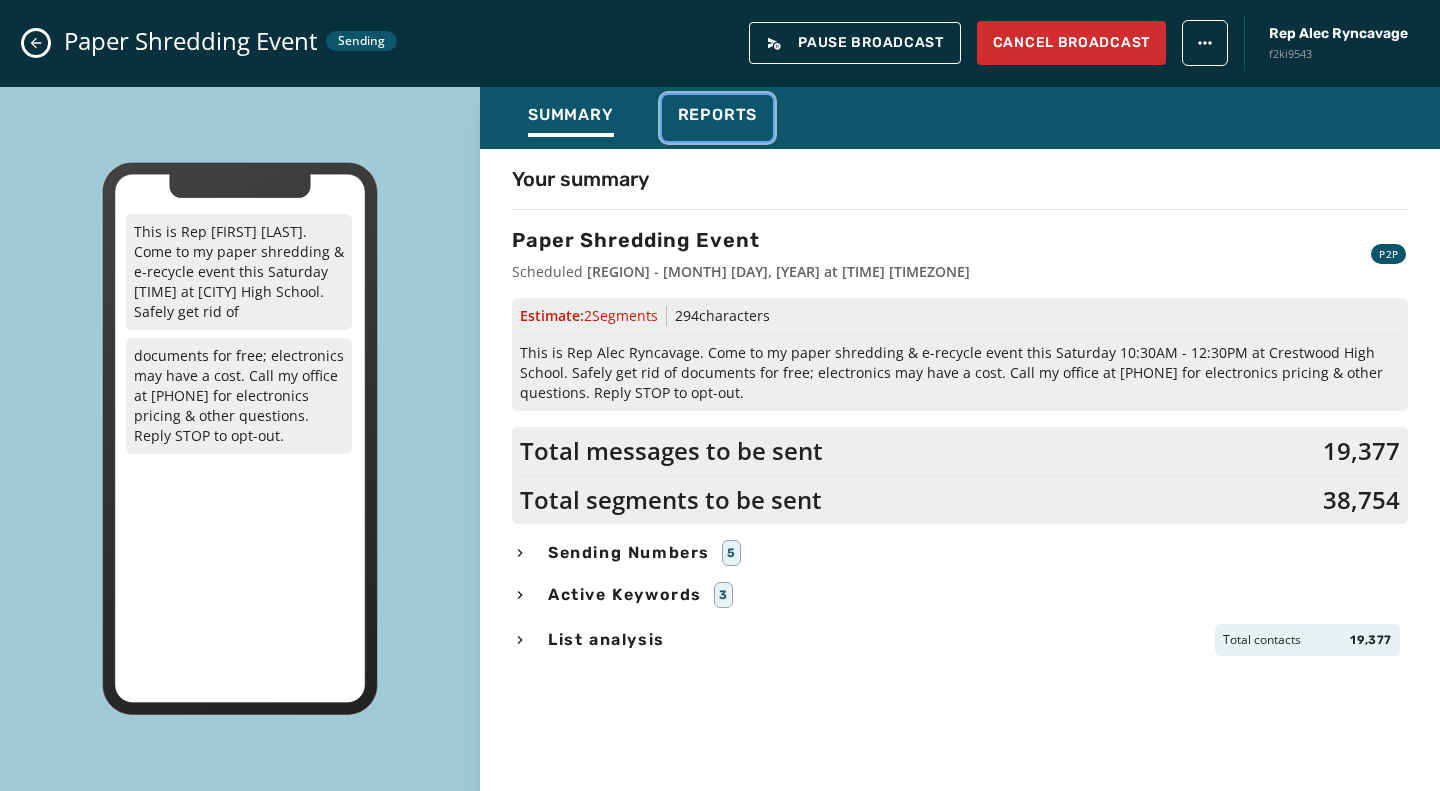 click on "Reports" at bounding box center [718, 115] 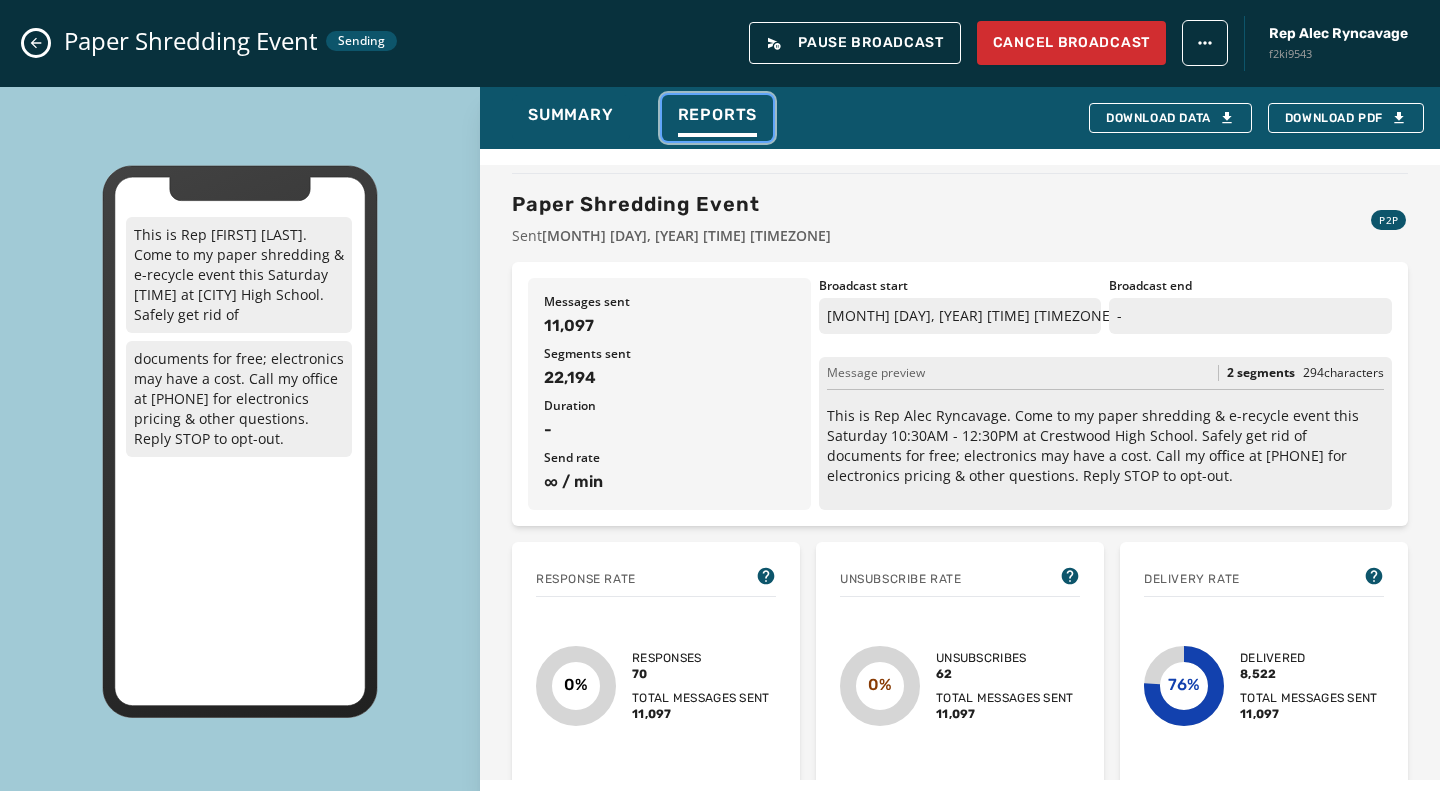 scroll, scrollTop: 28, scrollLeft: 0, axis: vertical 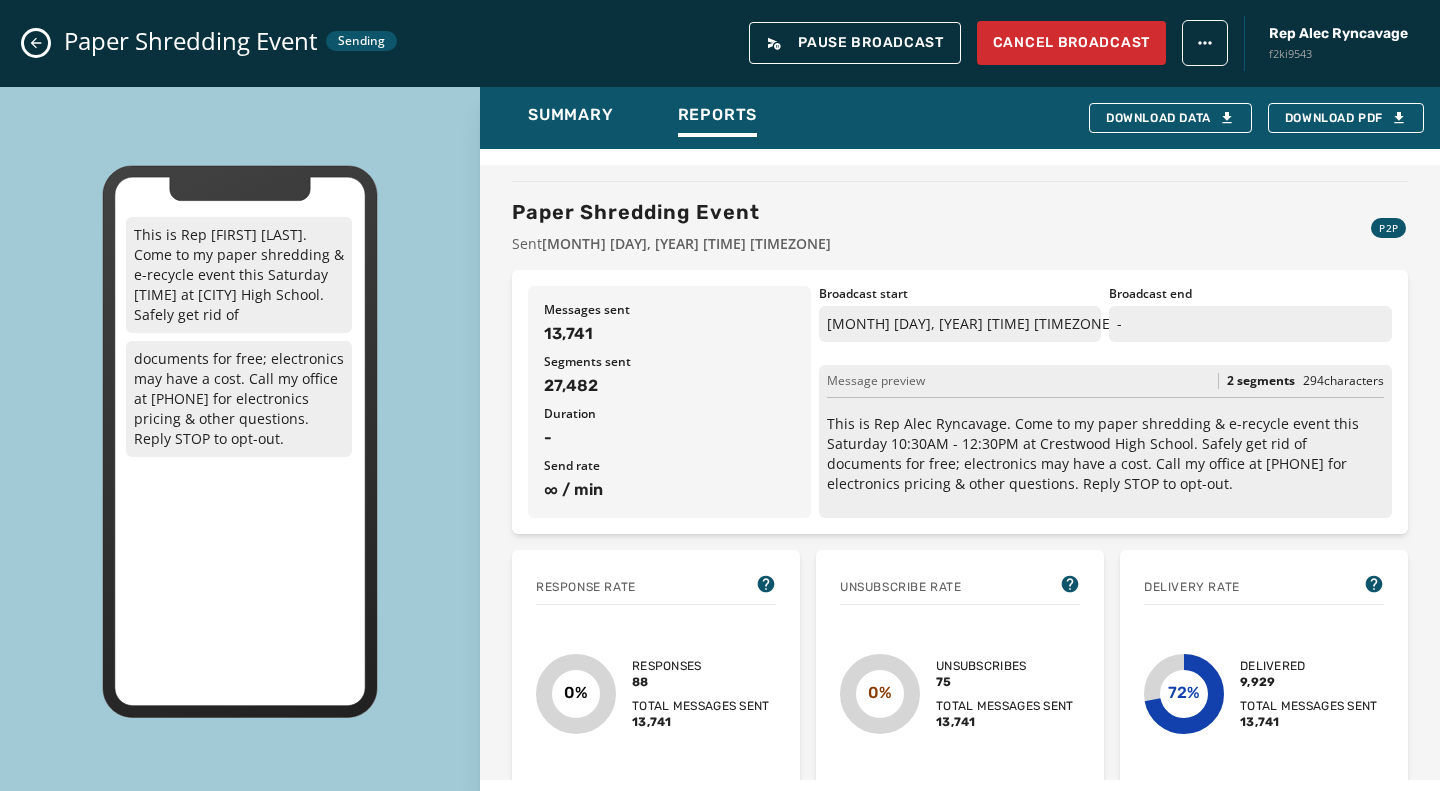 click on "Paper Shredding Event Sent [MONTH] 8, 2025 11:00 AM EDT P2P" at bounding box center [960, 226] 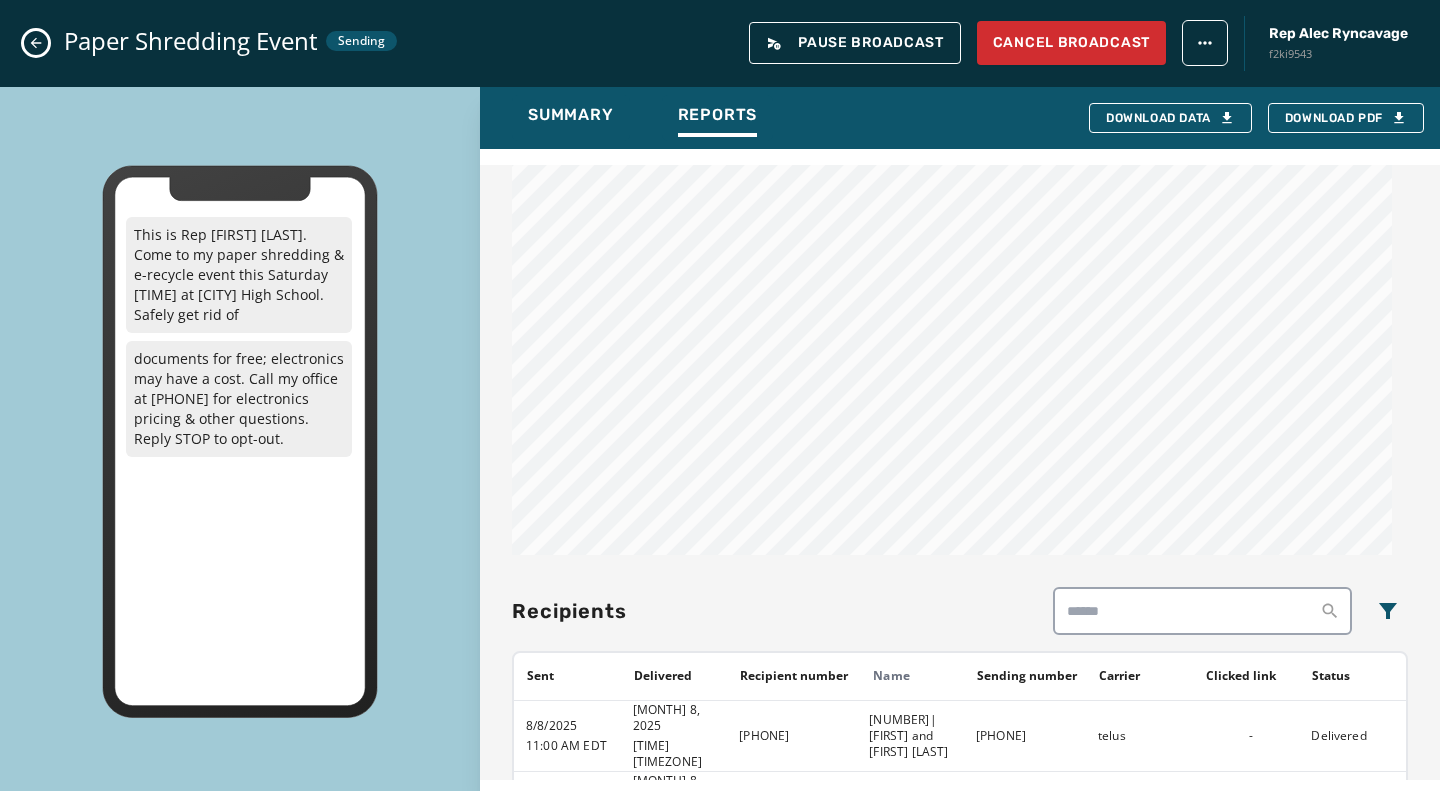 scroll, scrollTop: 718, scrollLeft: 0, axis: vertical 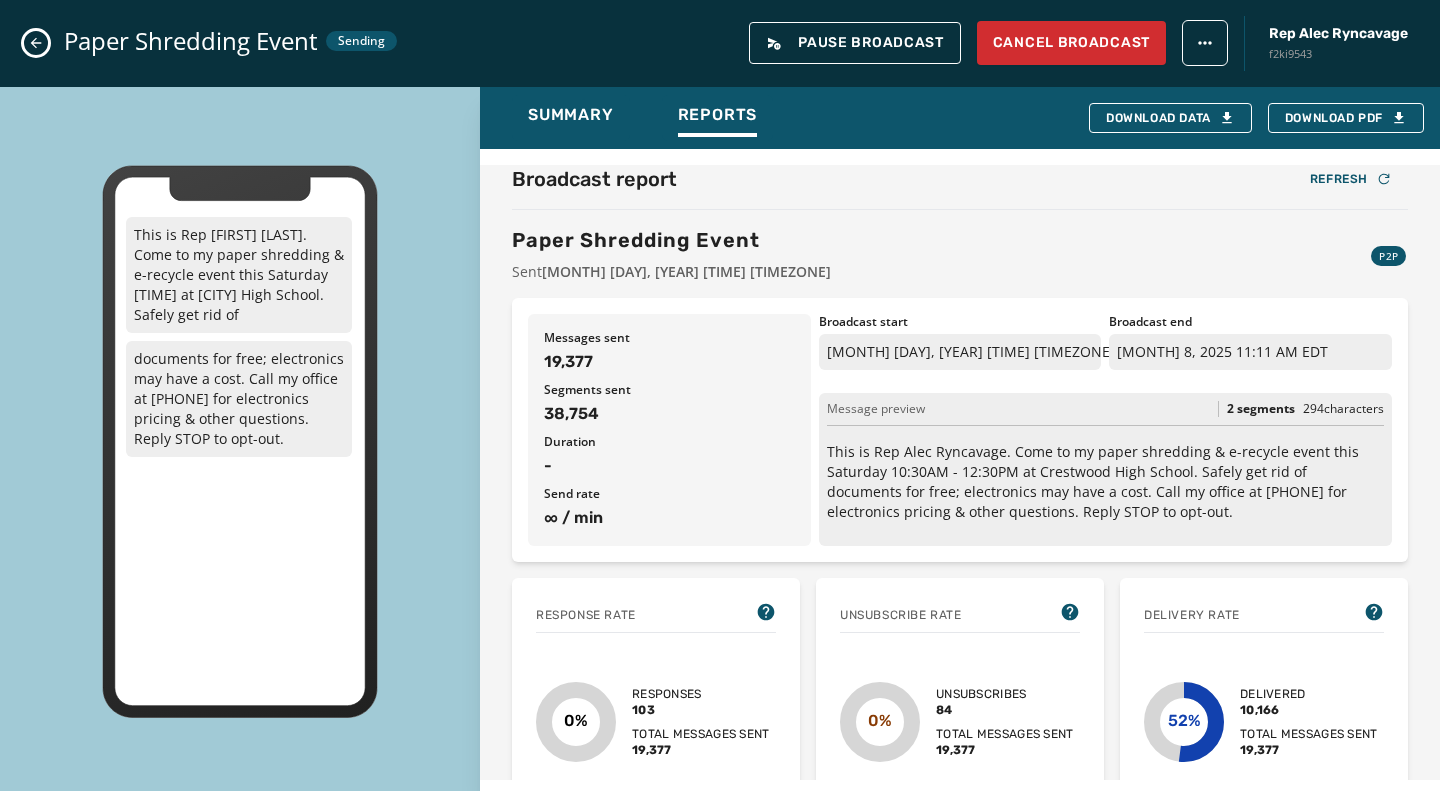 click 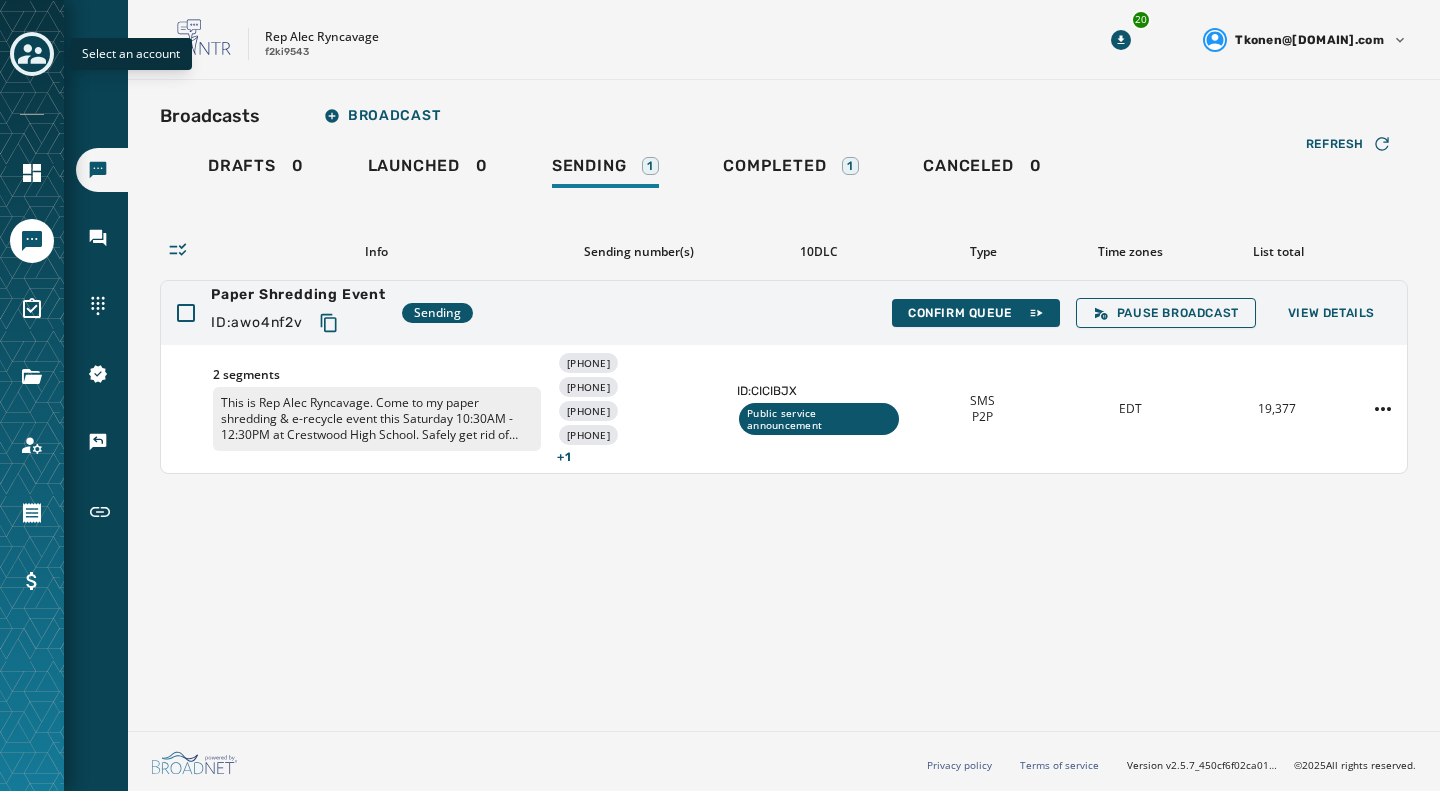 click at bounding box center (32, 54) 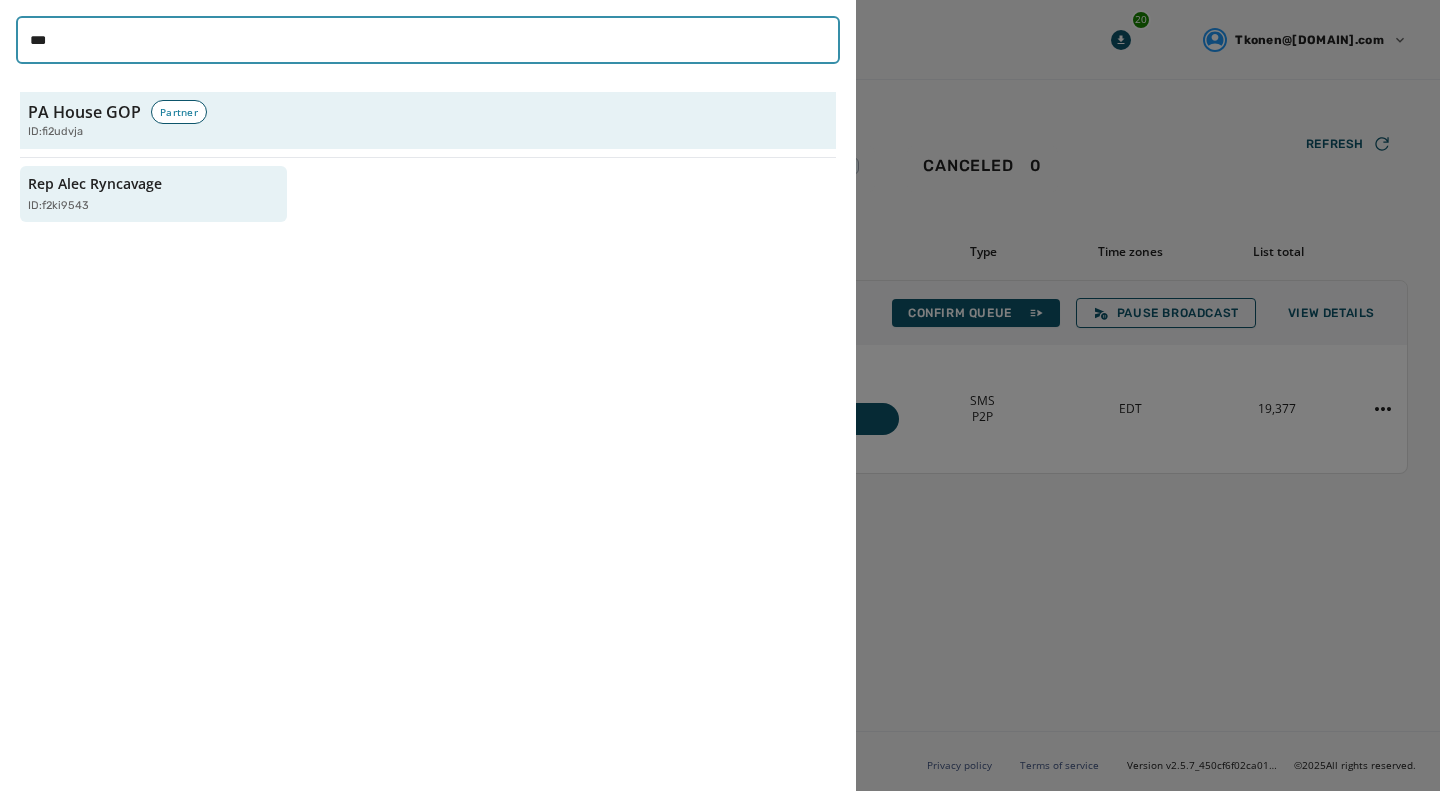 click on "***" at bounding box center (428, 40) 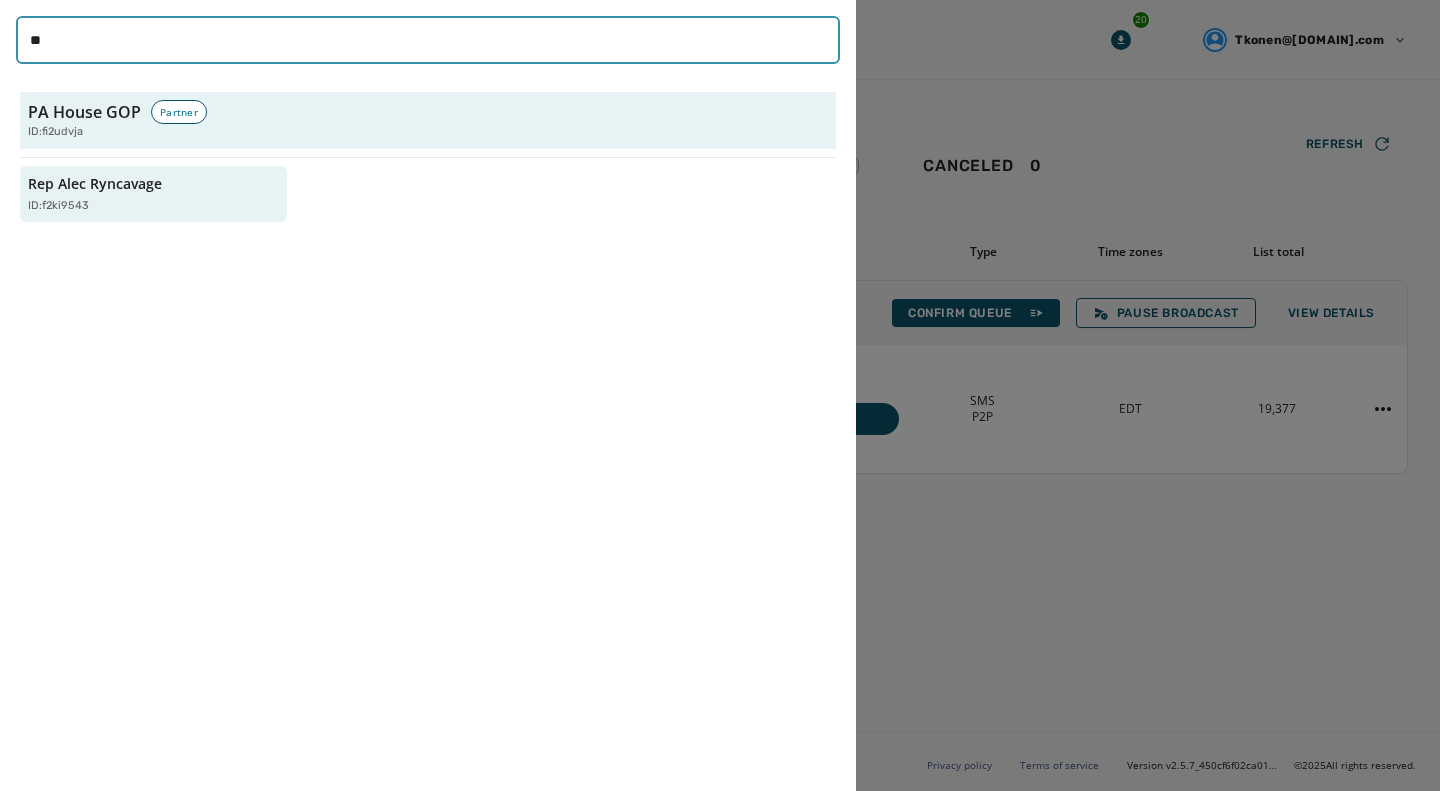 type on "*" 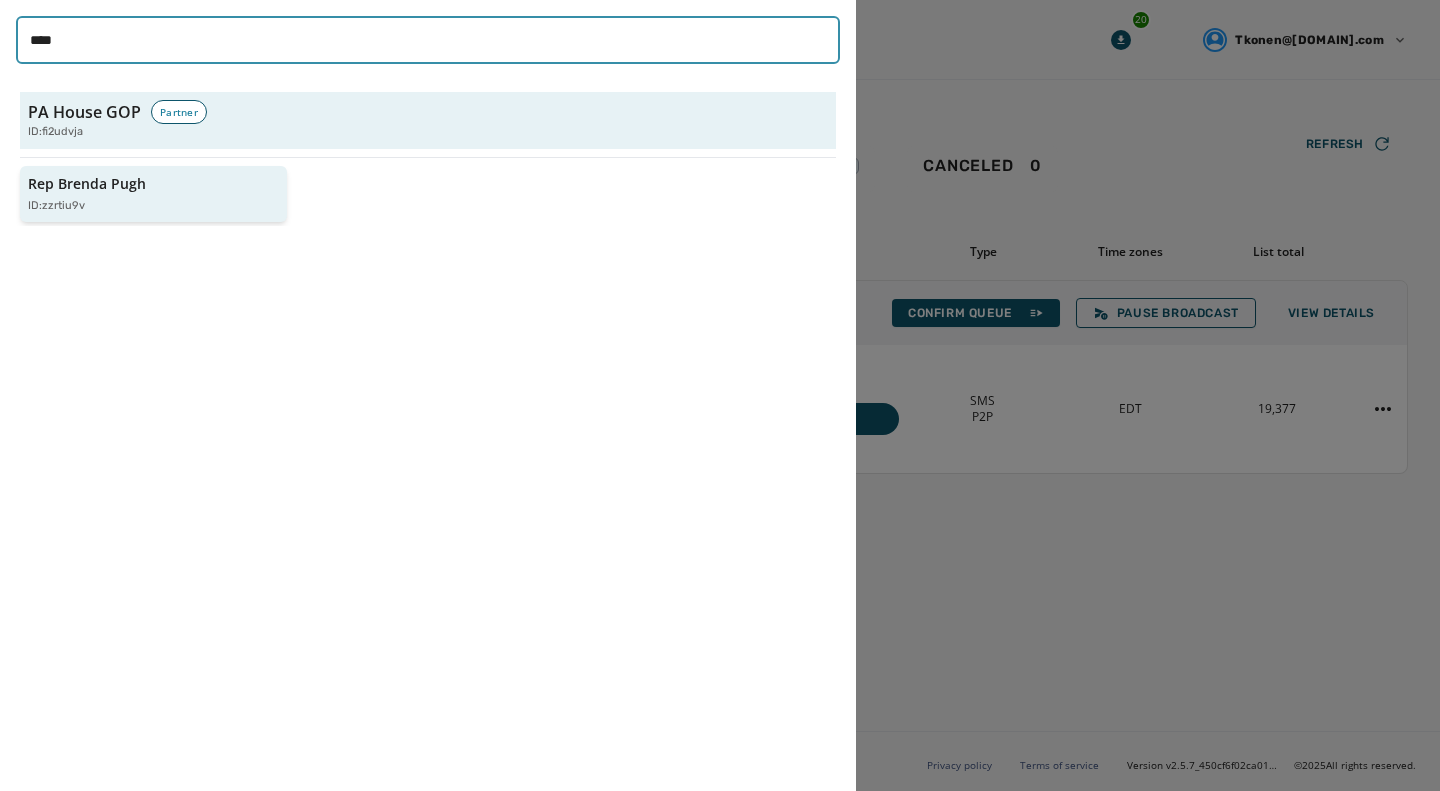 type on "****" 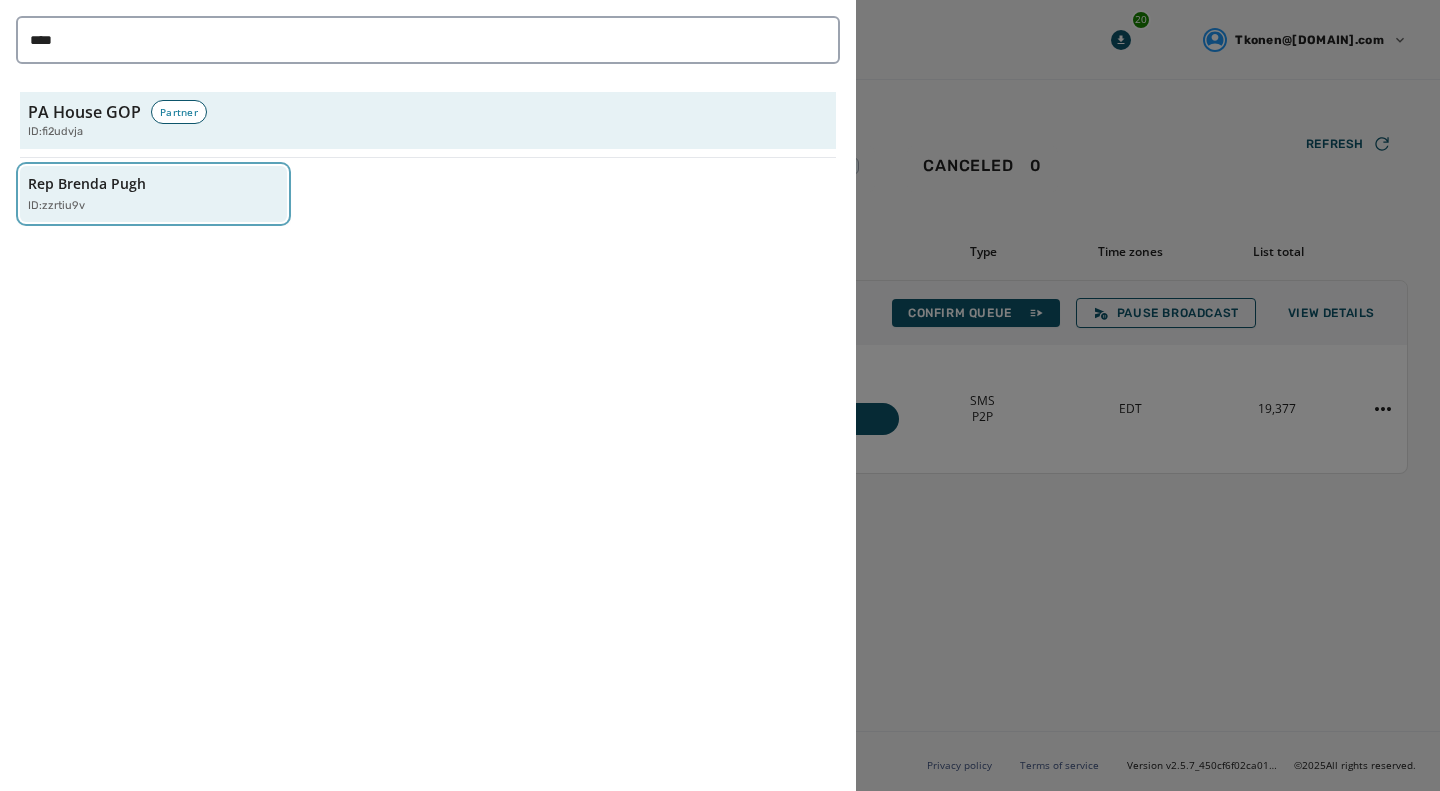 click on "Rep Brenda [LAST] ID:  zzrtiu9v" at bounding box center (143, 194) 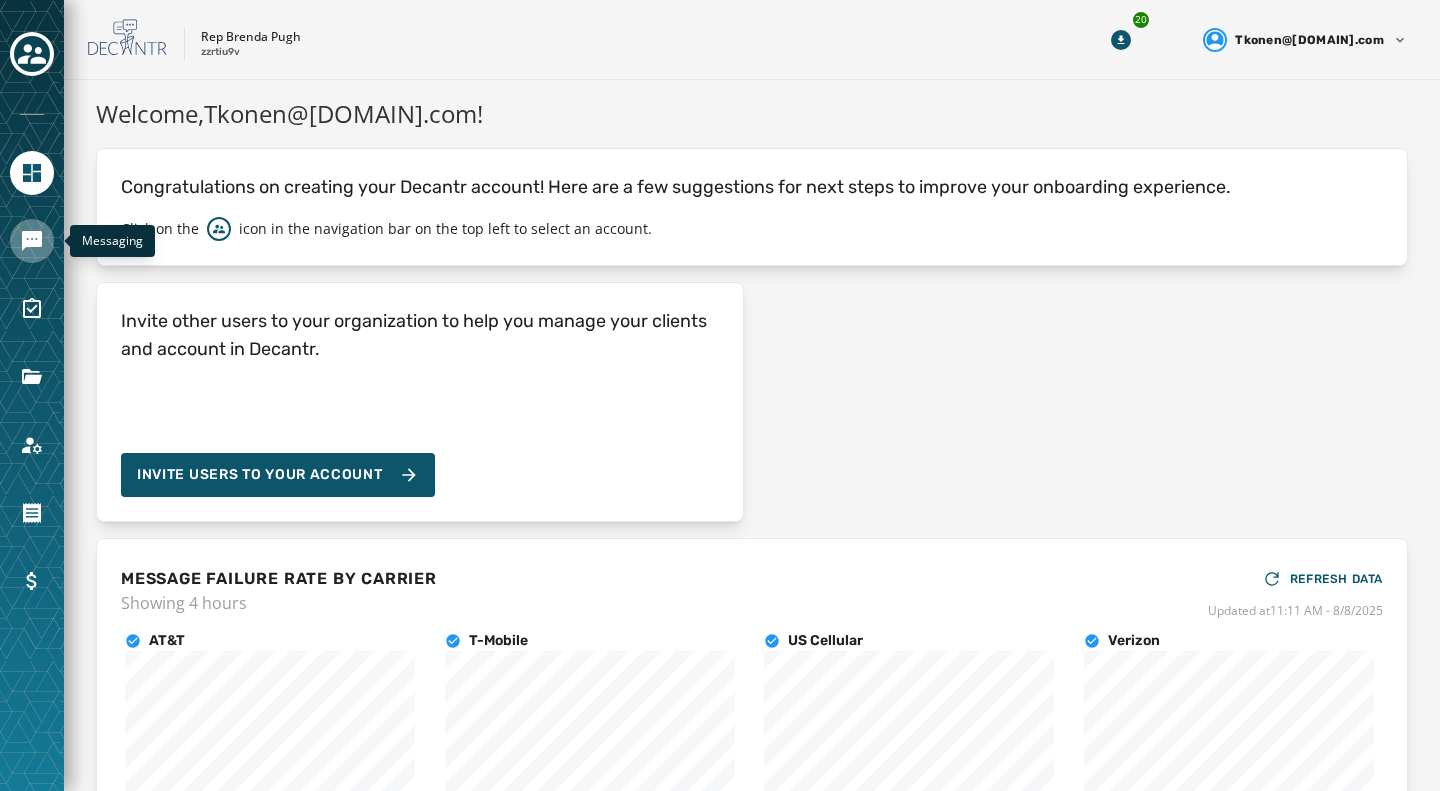 click 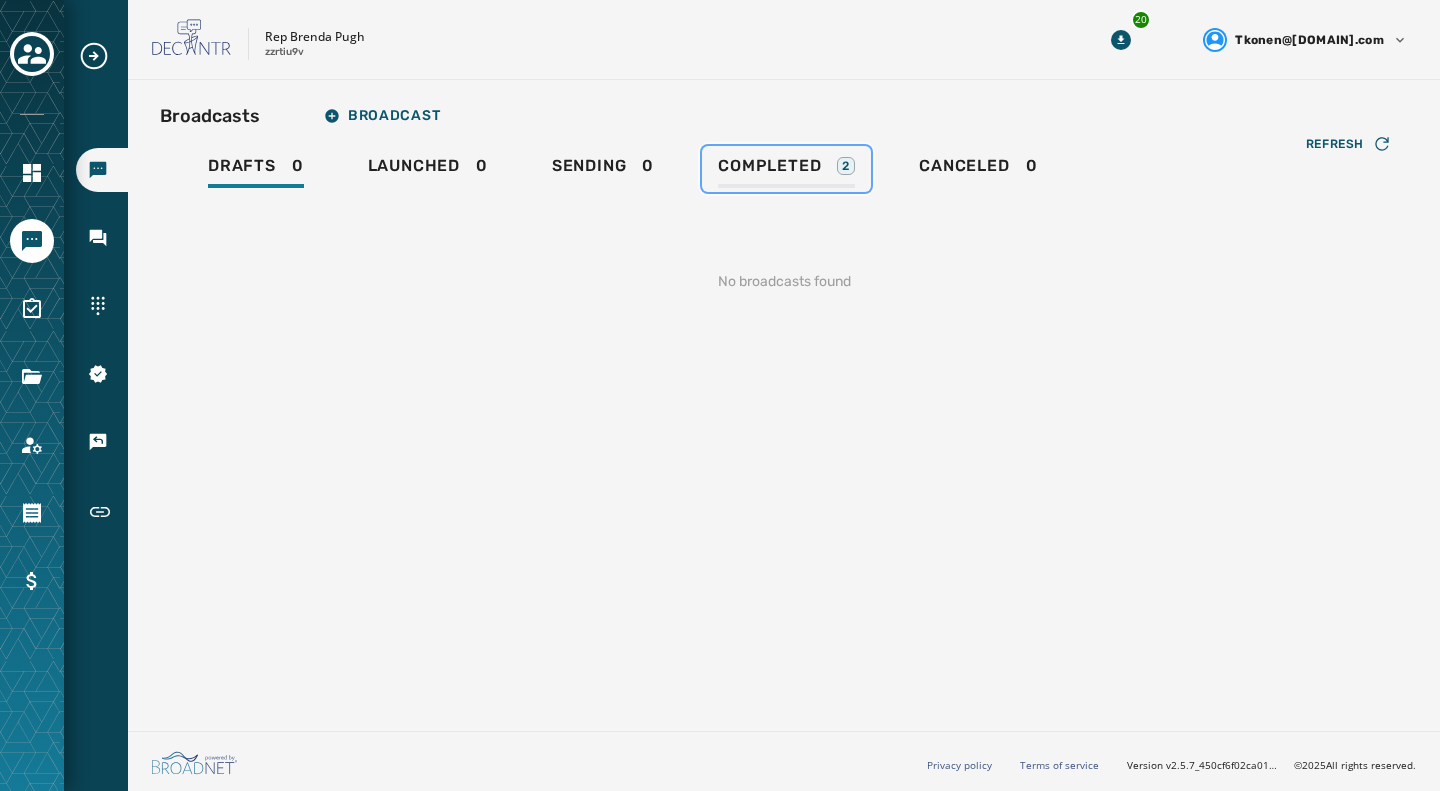 click on "Completed" at bounding box center [769, 166] 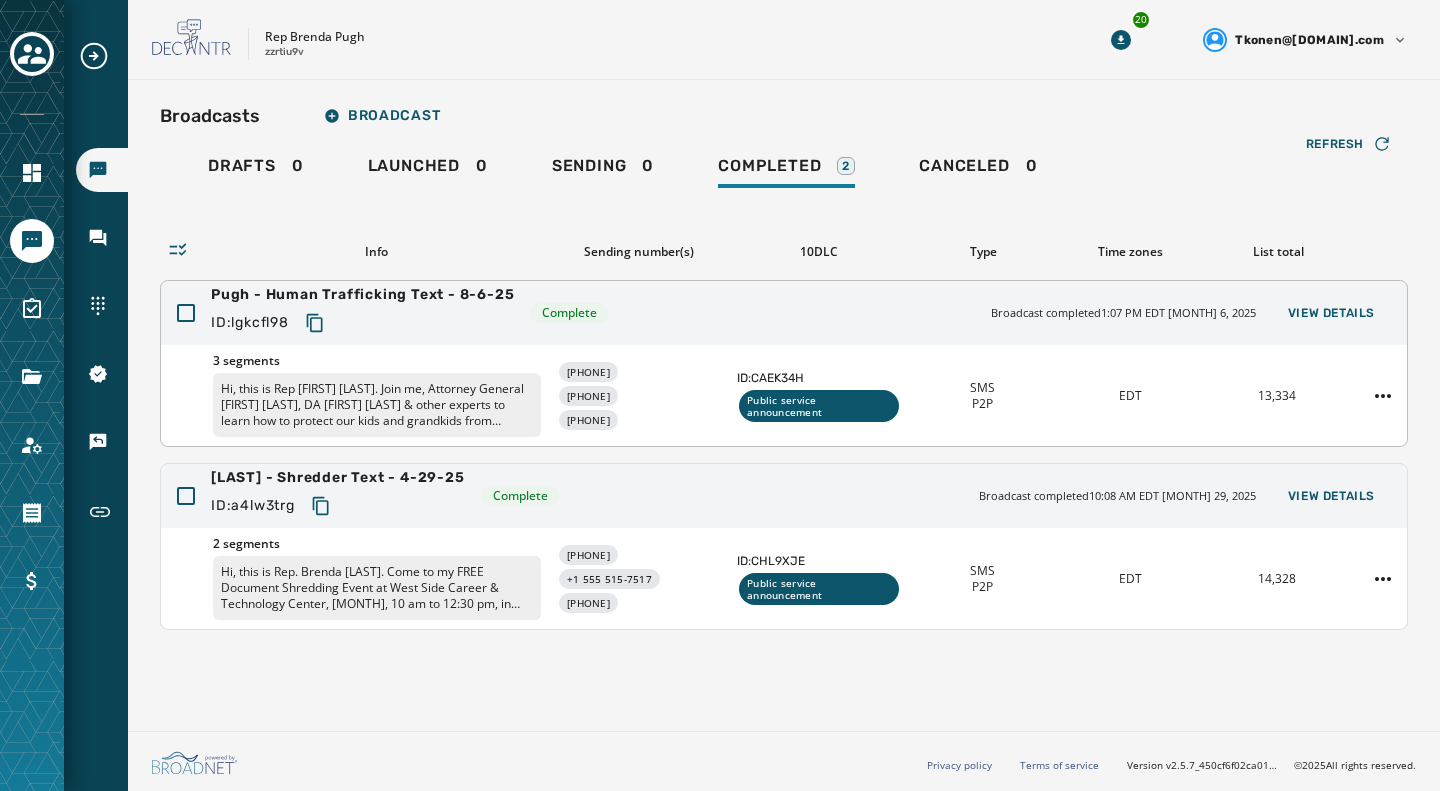 click on "[LAST] - Shredder Text - 5-7-25 ID:  lgkcfl98 Complete Broadcast completed  1:07 PM EDT [MONTH] 6, 2025 View Details" at bounding box center [784, 313] 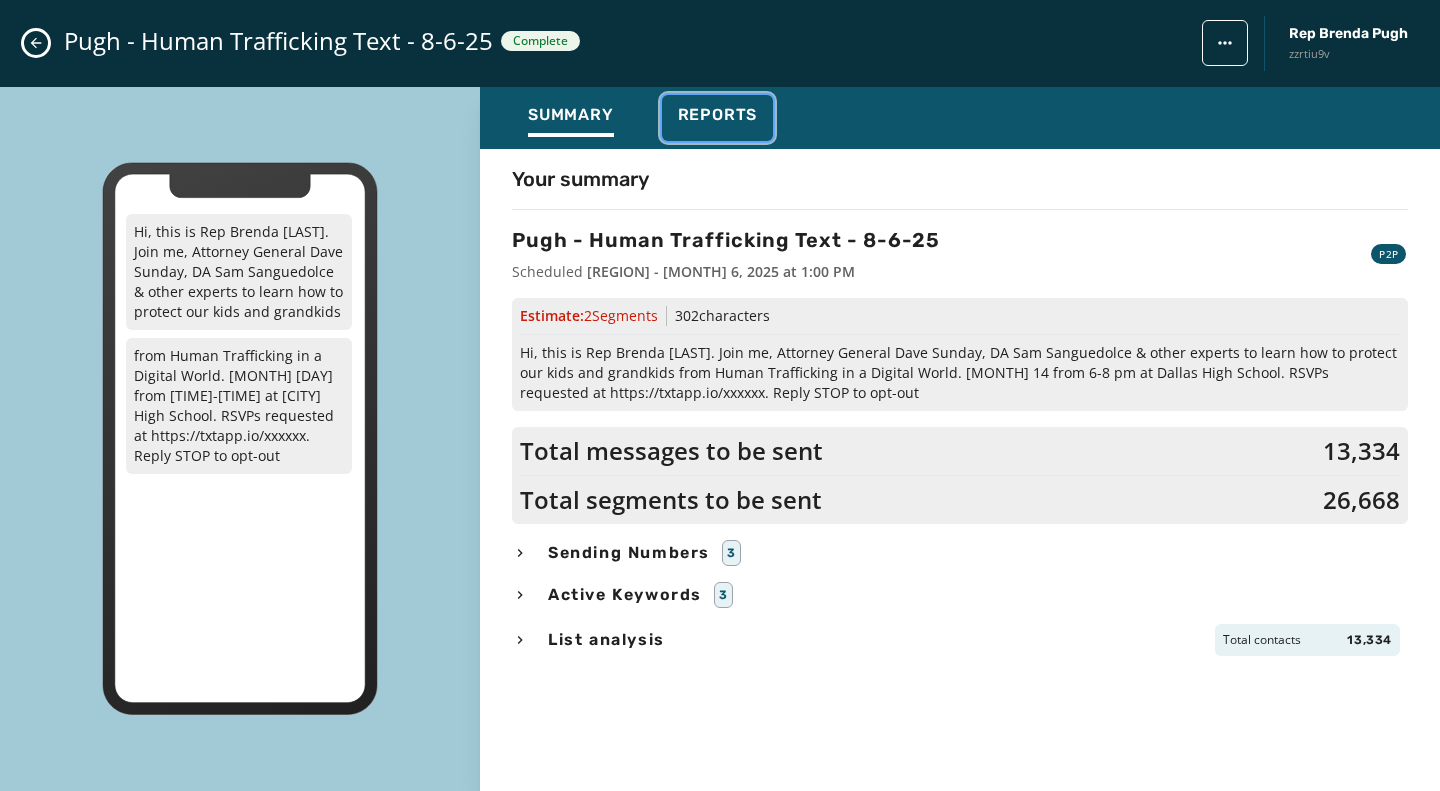 click on "Reports" at bounding box center (718, 121) 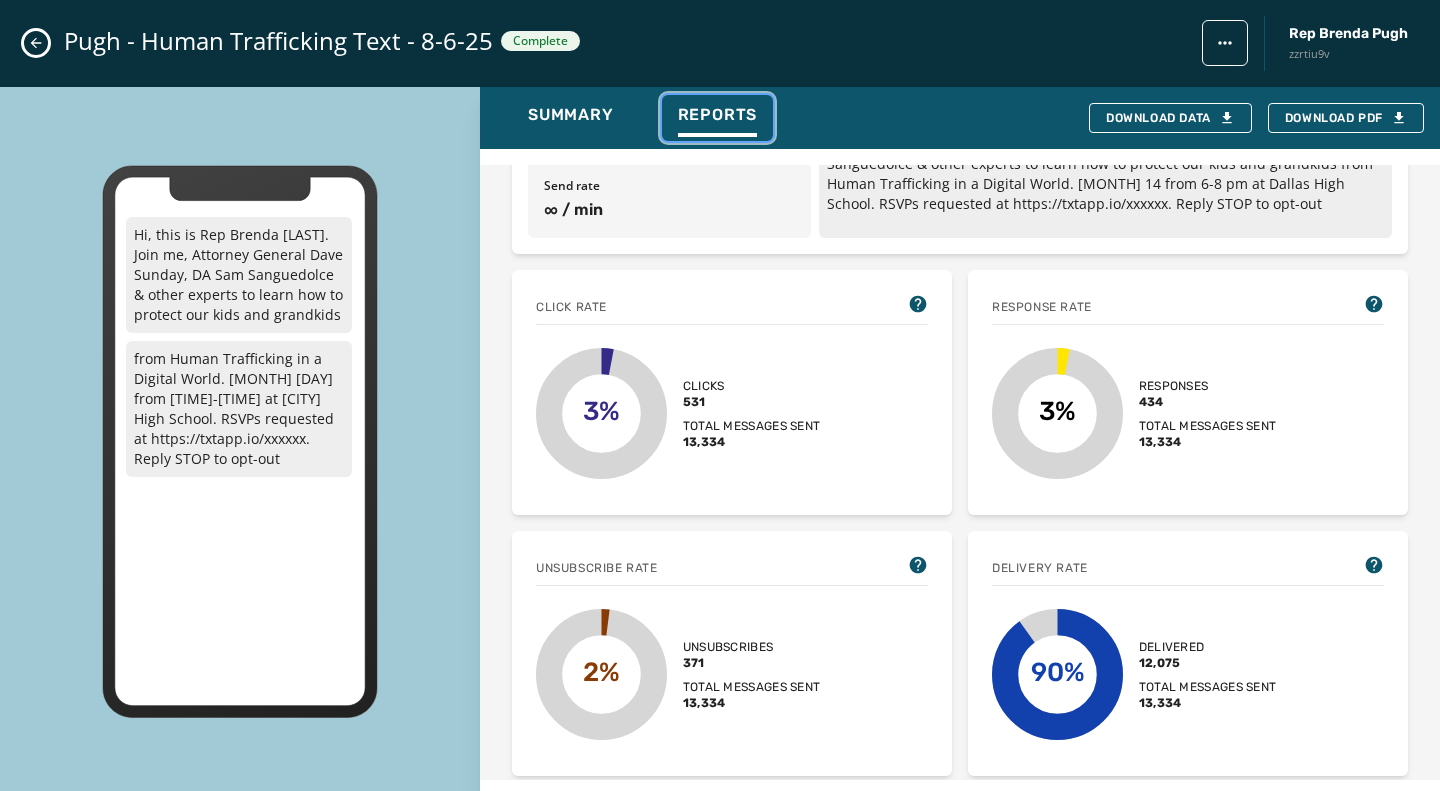 scroll, scrollTop: 324, scrollLeft: 0, axis: vertical 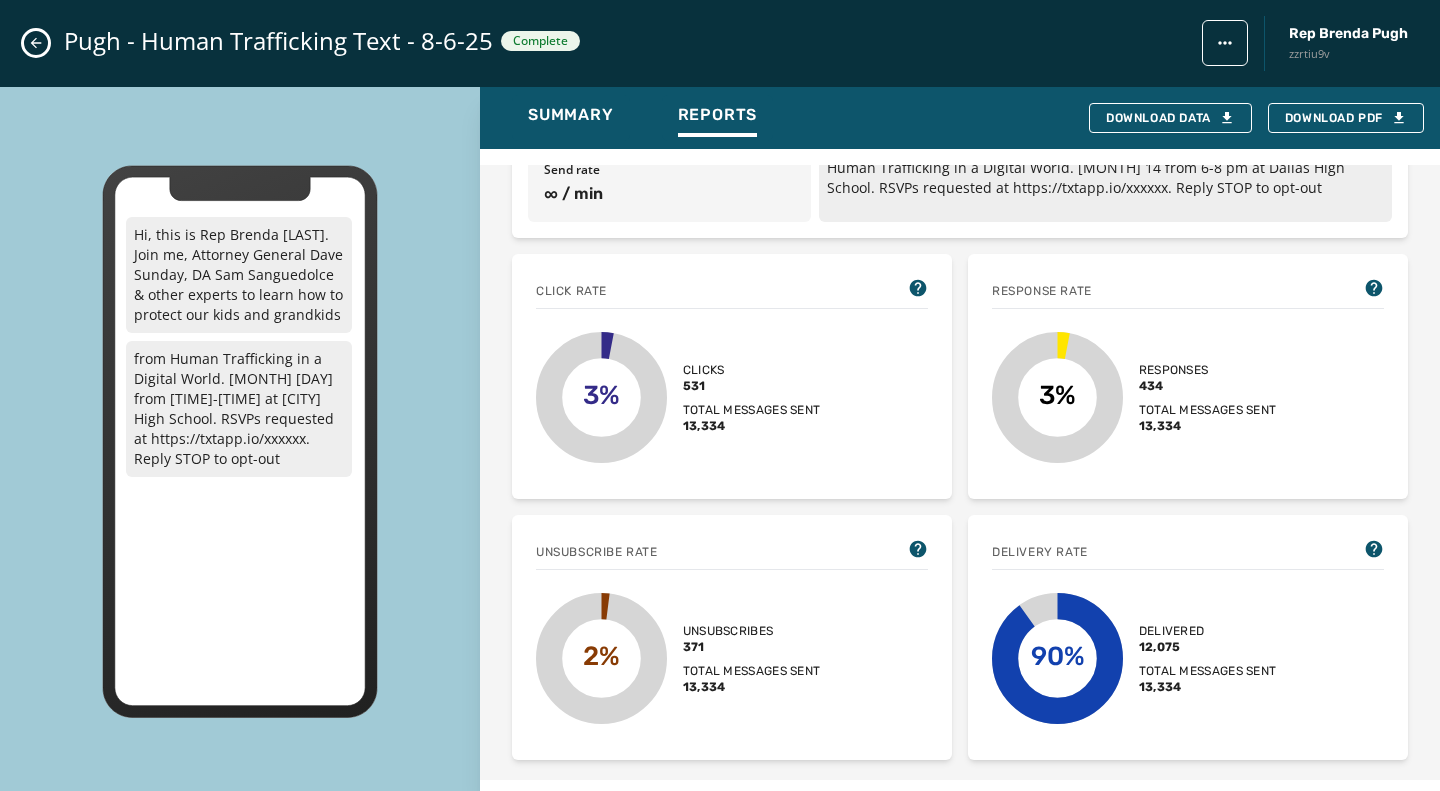 click 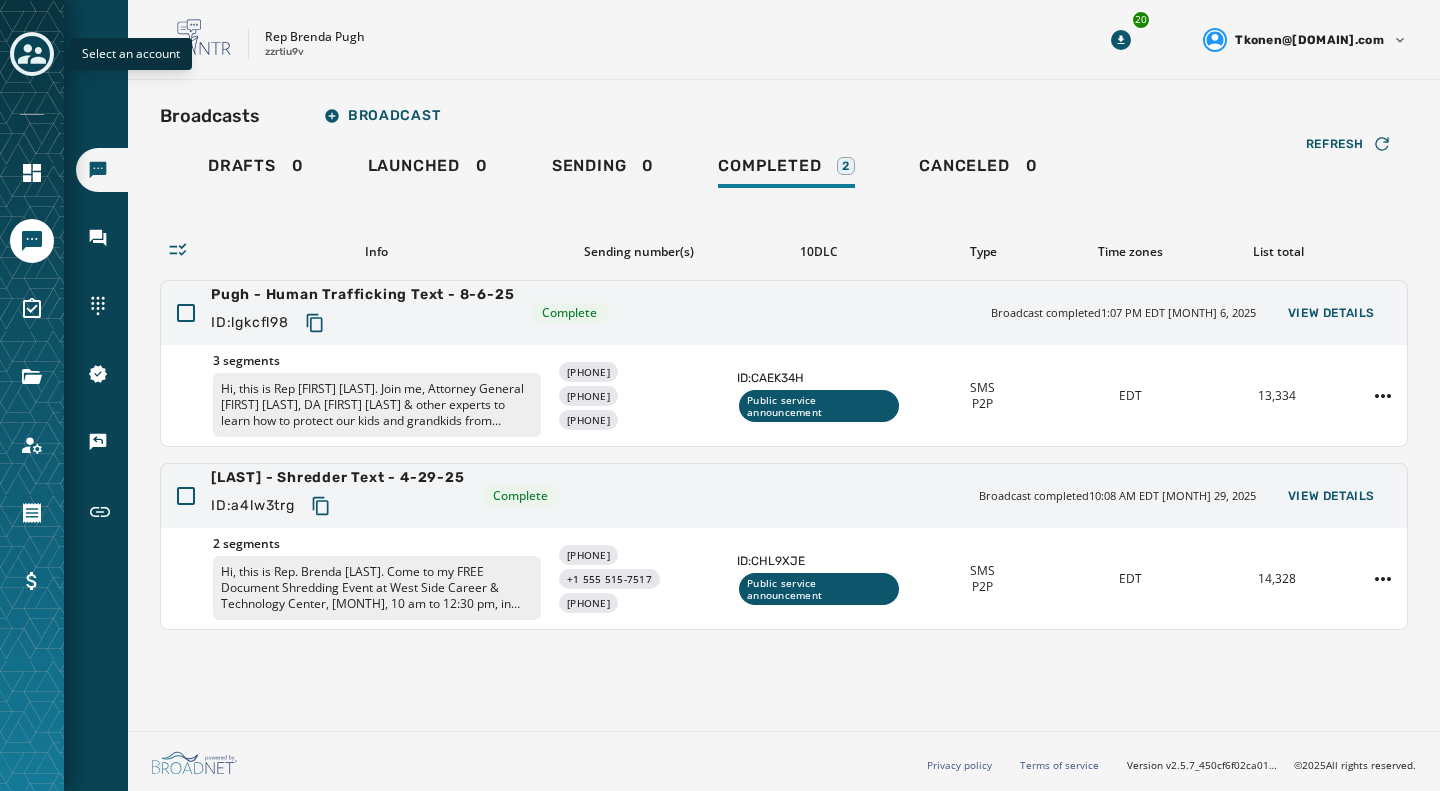 click 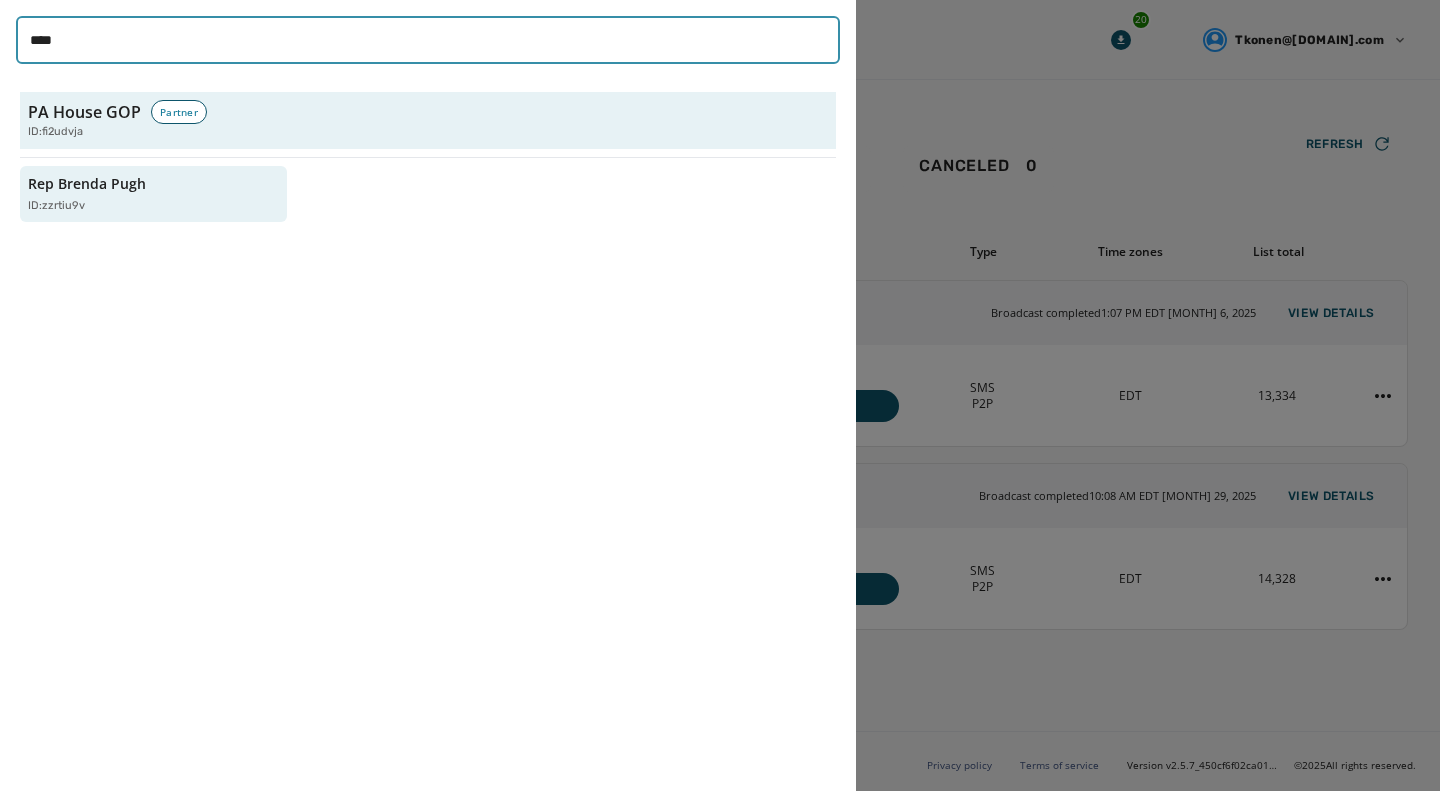 click on "****" at bounding box center [428, 40] 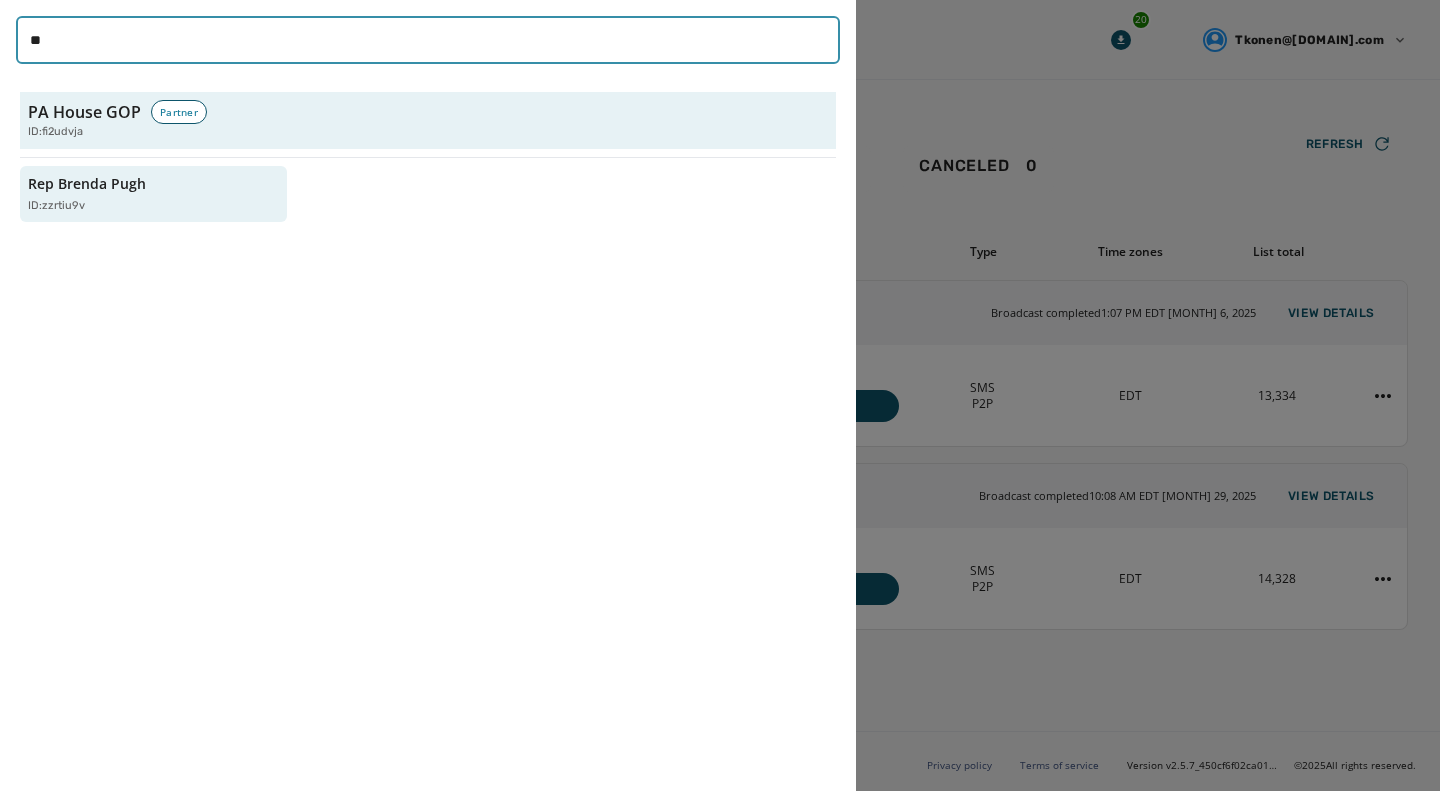 type on "*" 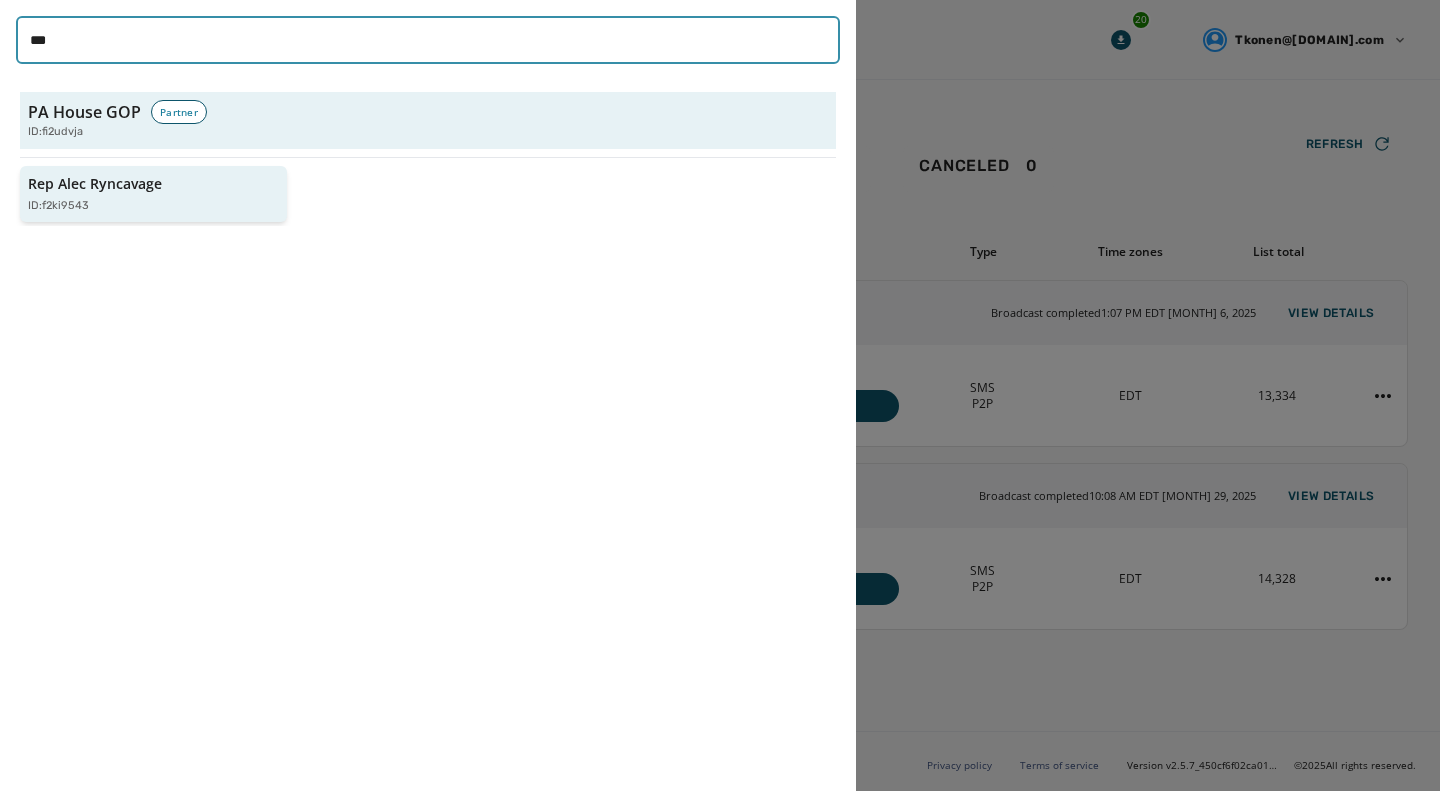 type on "***" 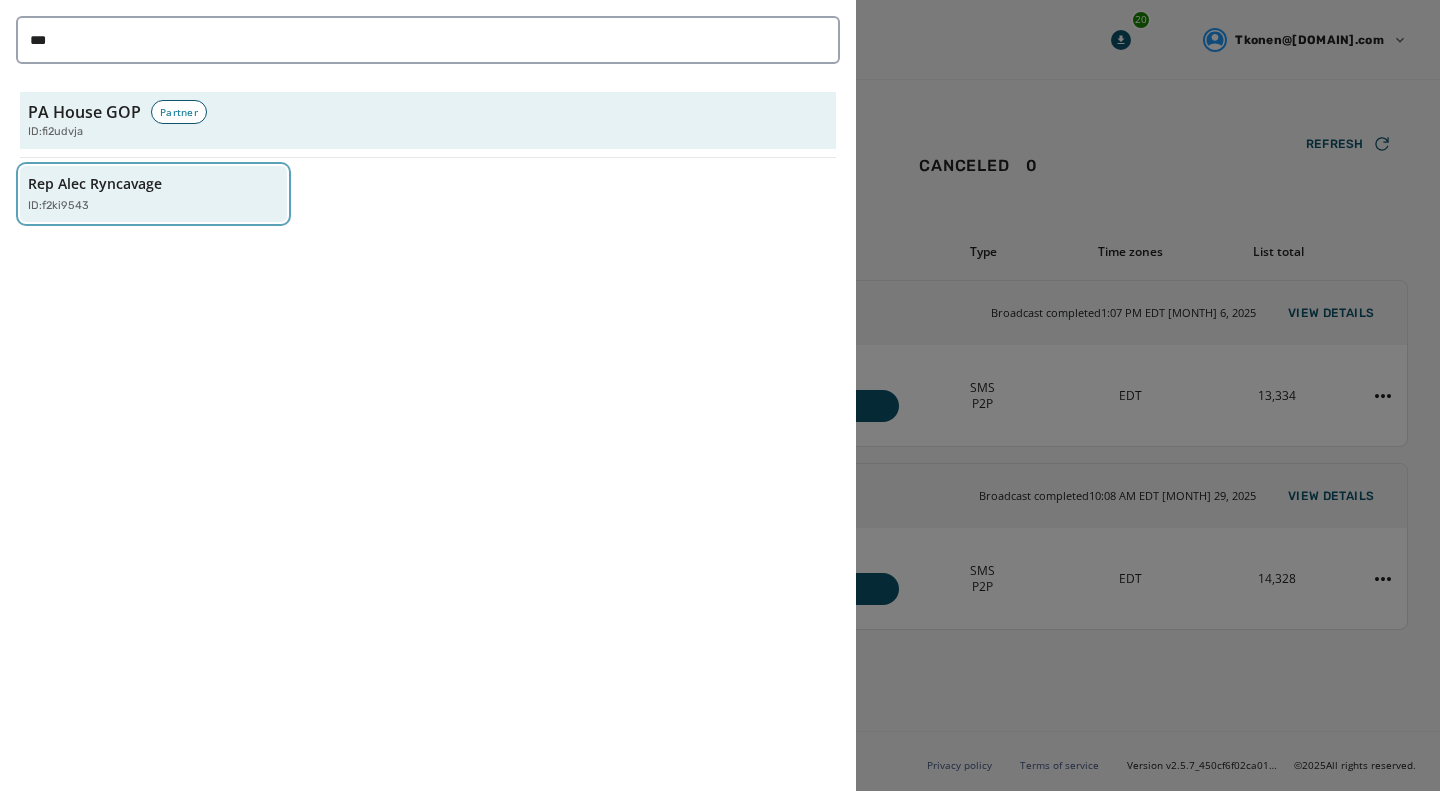 click on "Rep Alec Ryncavage ID:  f2ki9543" at bounding box center [143, 194] 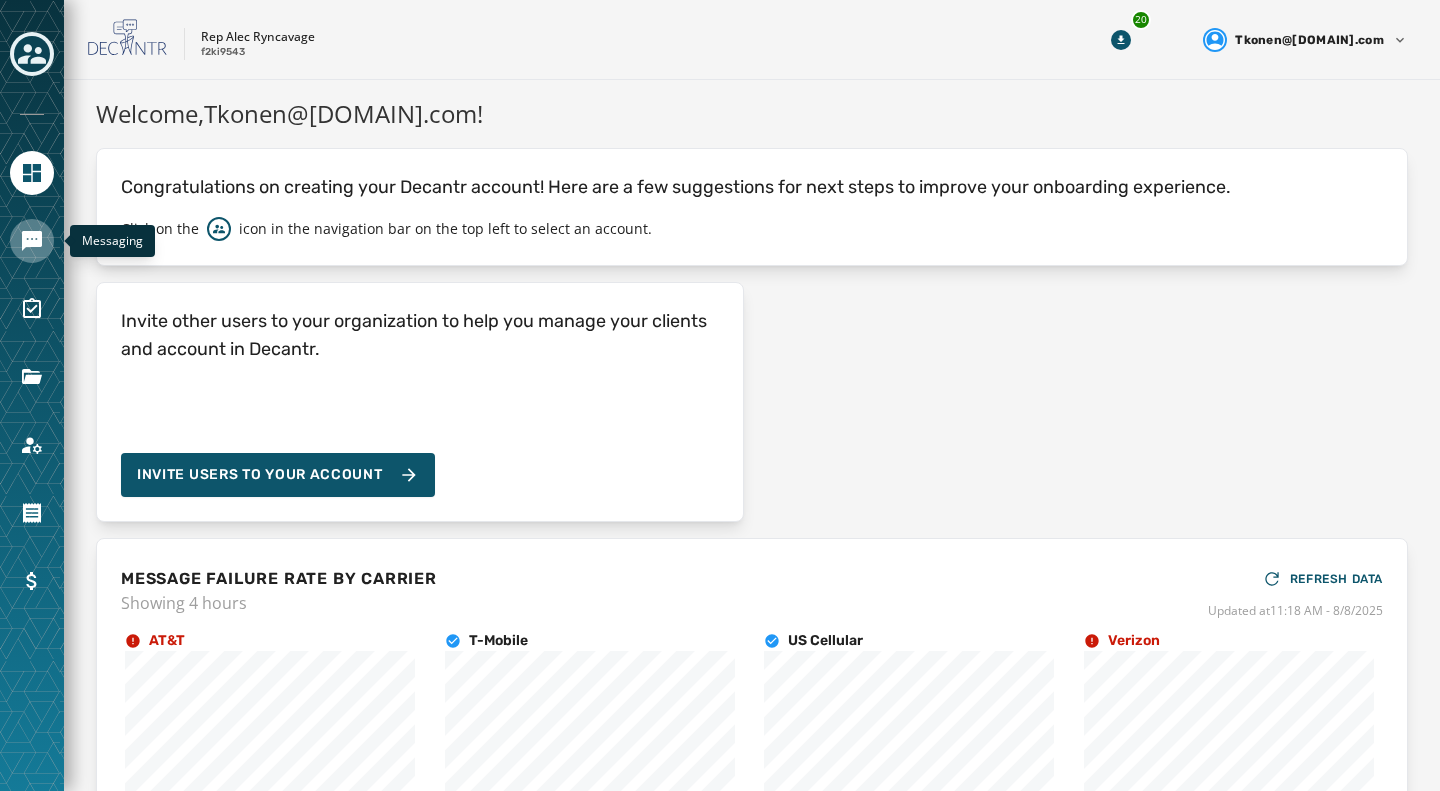 click 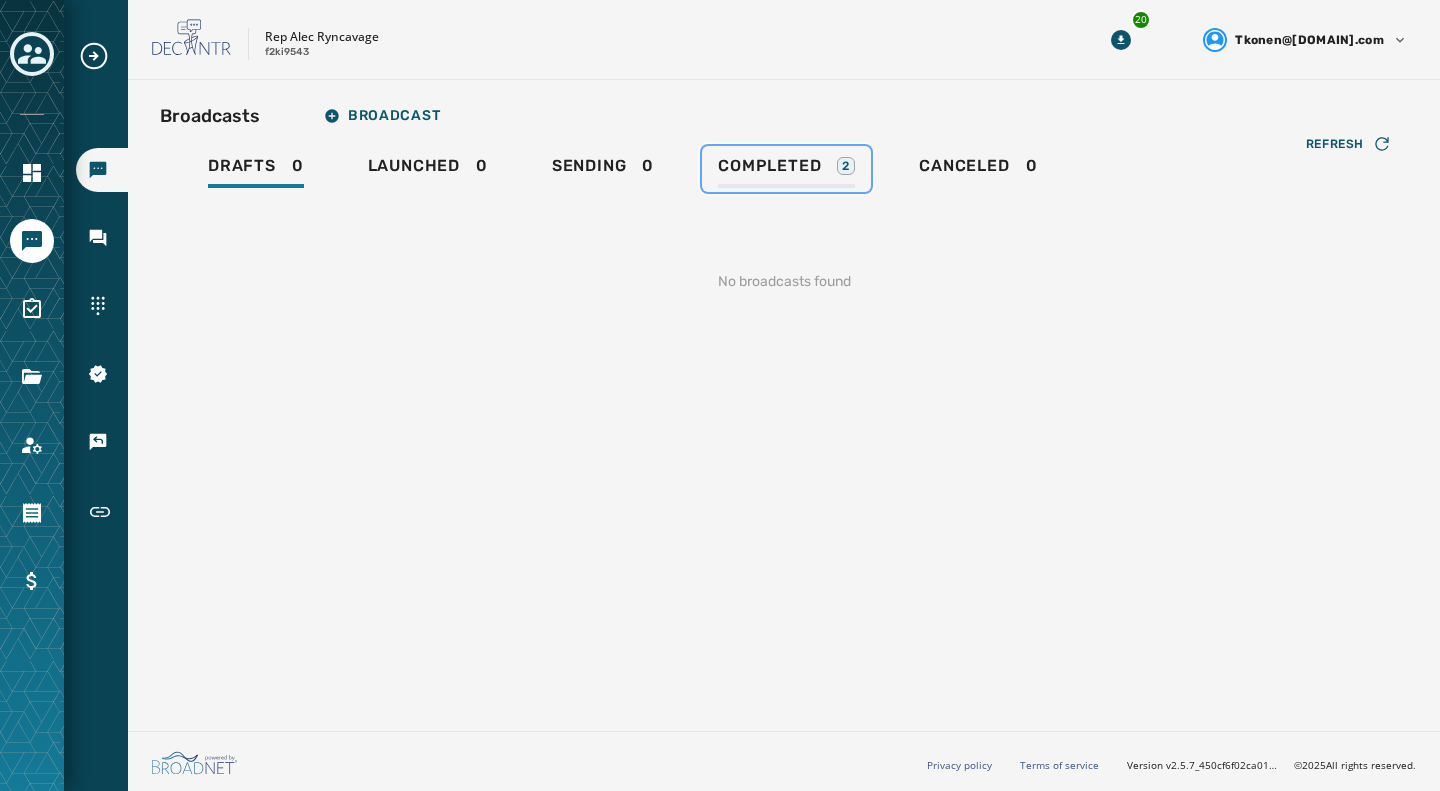 click on "Completed" at bounding box center [769, 166] 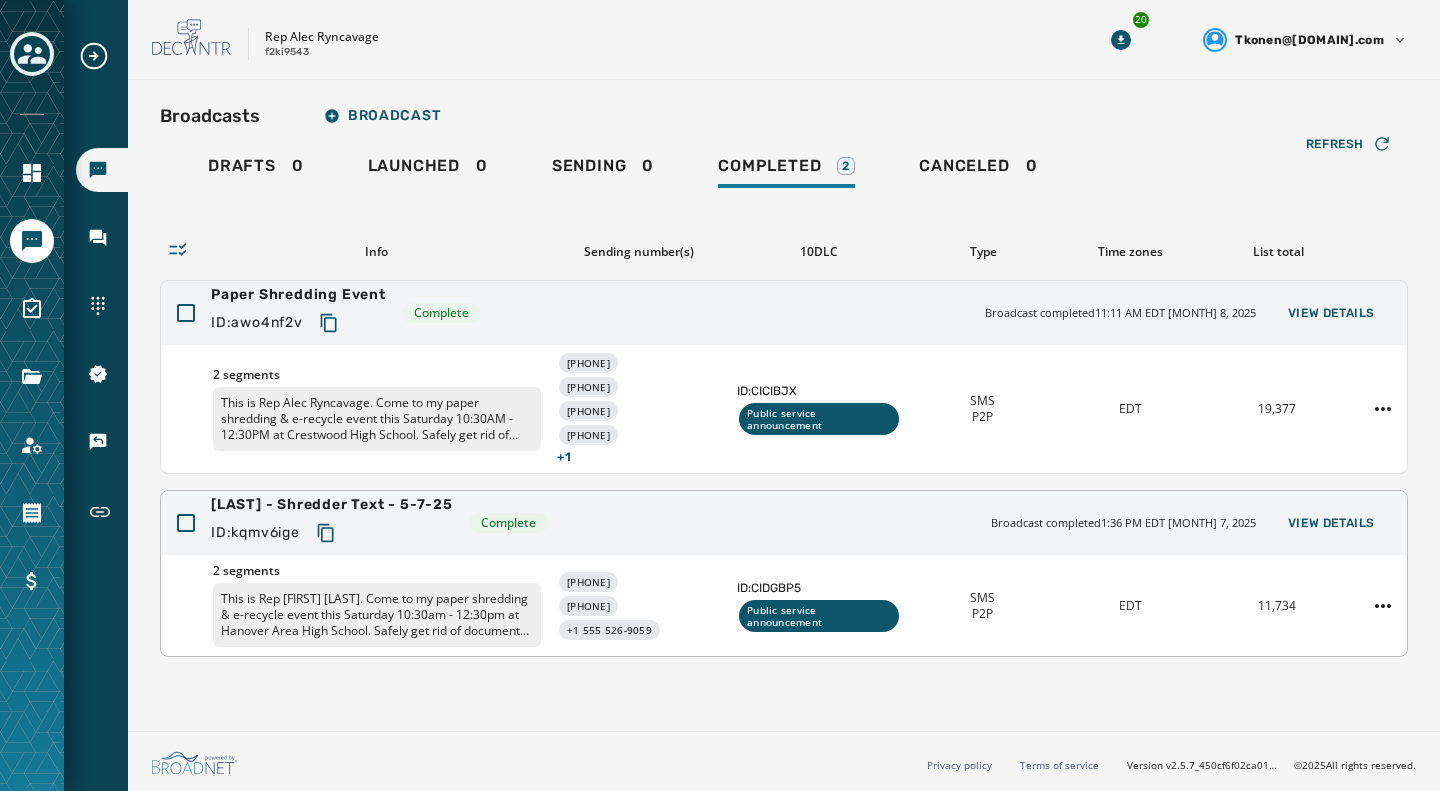 click on "[LAST] - Shredder Text - [MONTH]-[DAY]-[YEAR] ID: kqmv6ige Complete Broadcast completed [TIME] [TIMEZONE] [MONTH] [DAY], [YEAR] View Details" at bounding box center [784, 523] 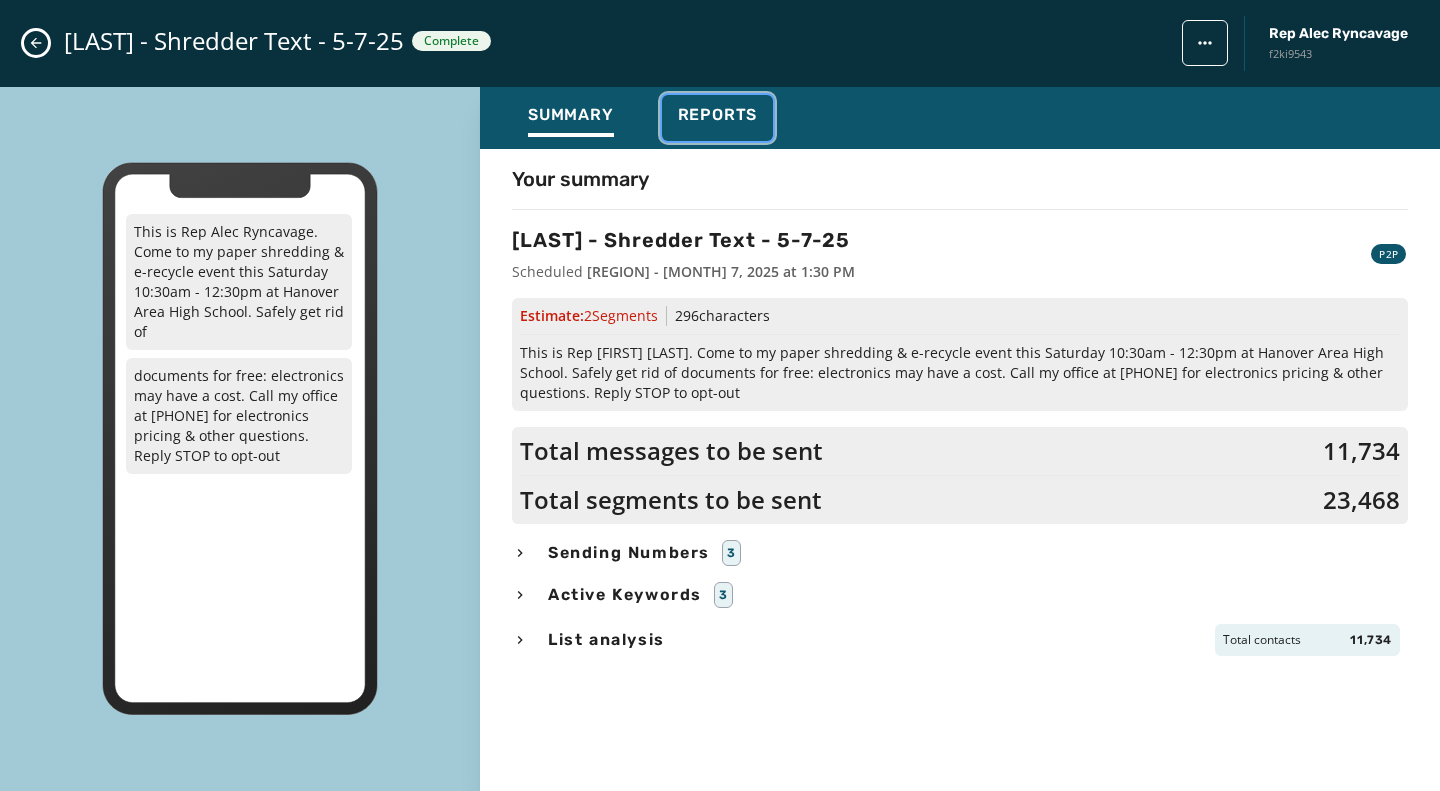 click on "Reports" at bounding box center [718, 115] 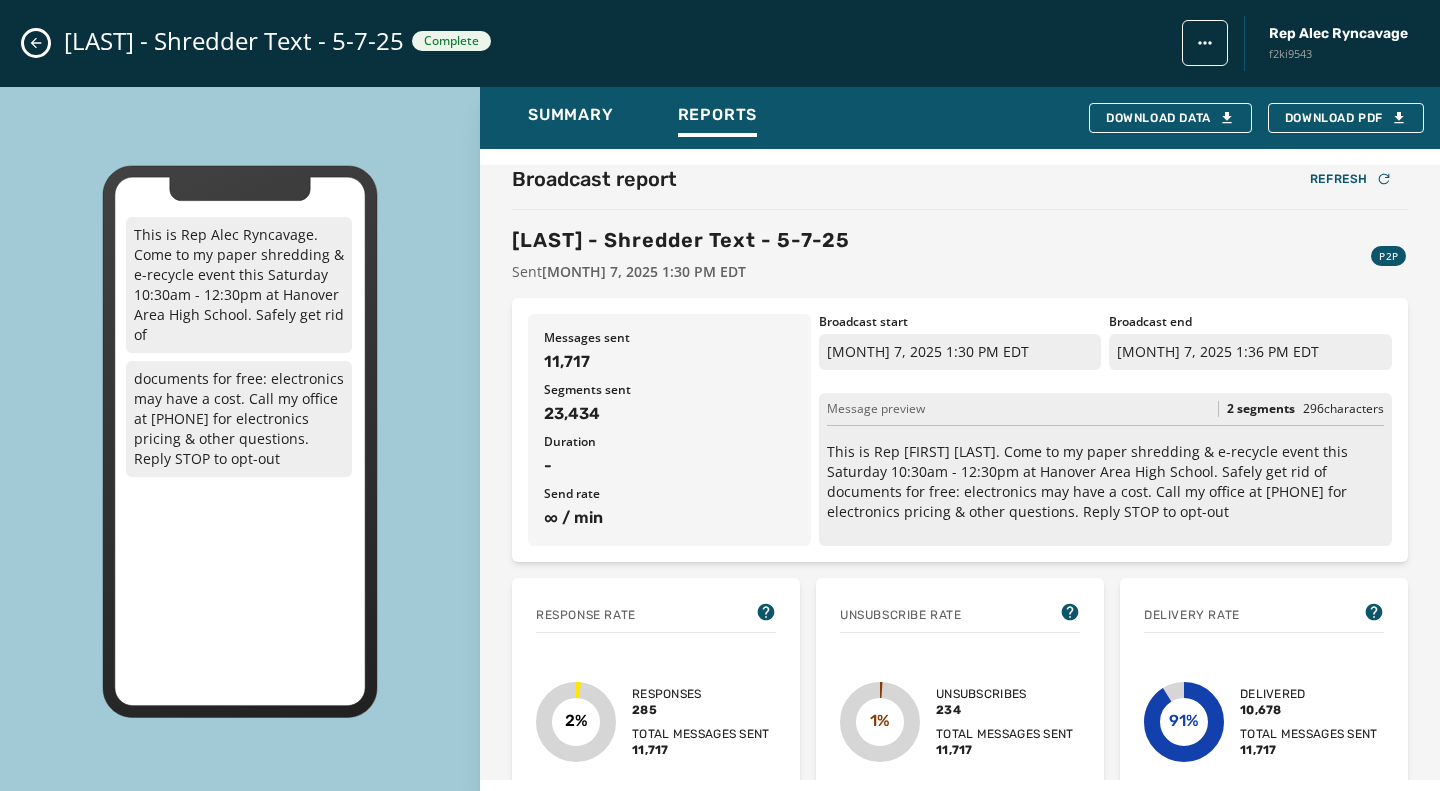 click at bounding box center (36, 43) 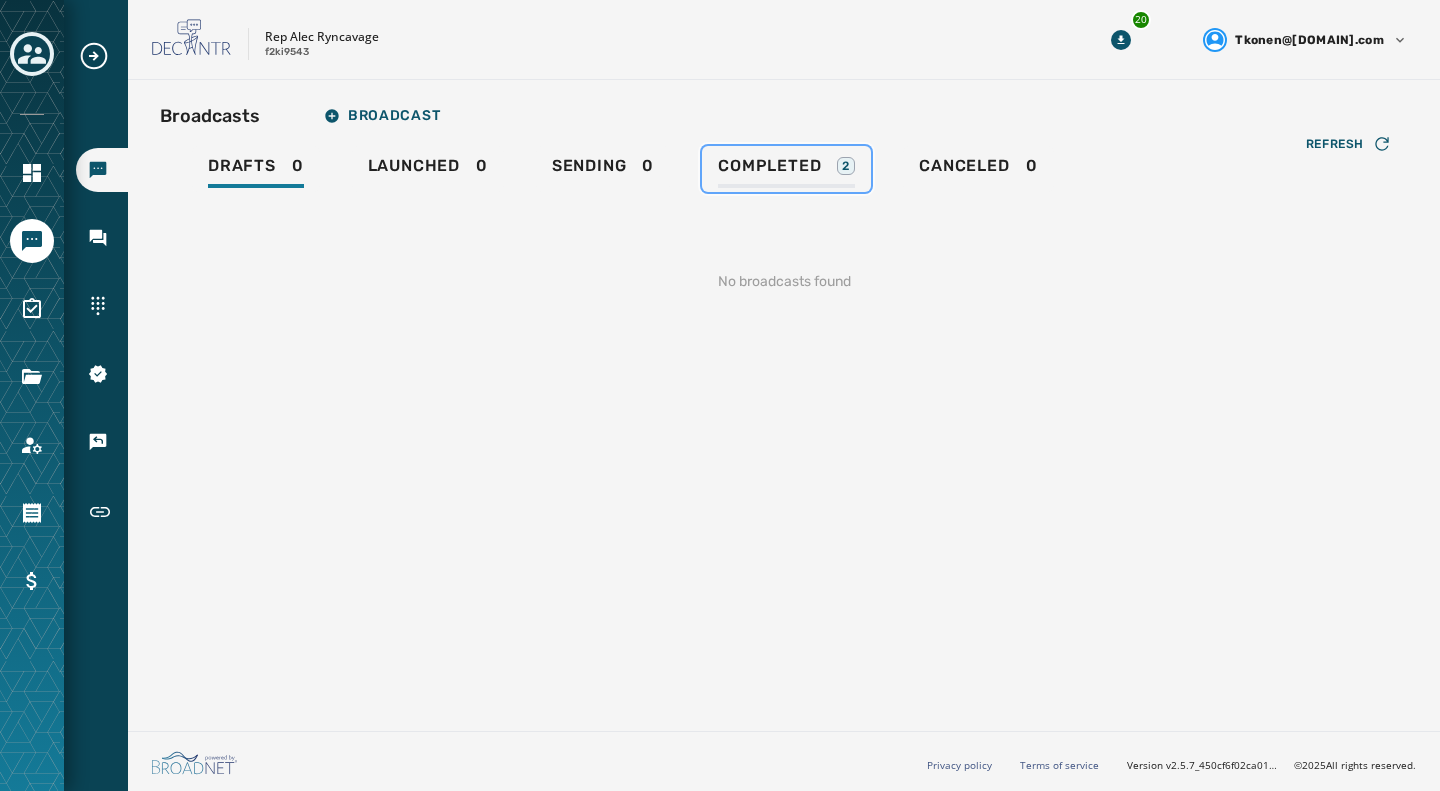 click on "Completed" at bounding box center [769, 166] 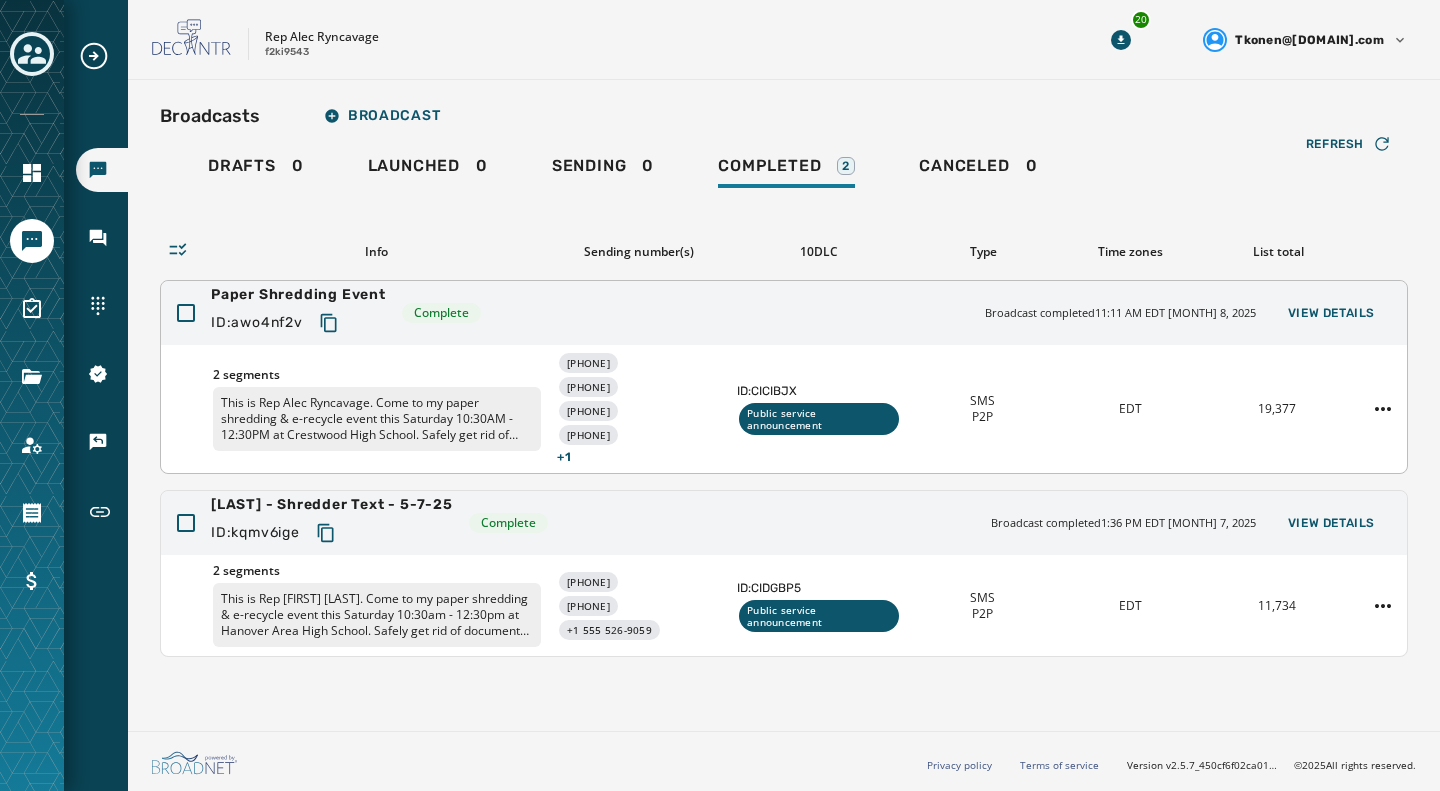 click on "Paper Shredding Event ID:  awo4nf2v Complete Broadcast completed  11:11 AM EDT [MONTH] 8, 2025 View Details" at bounding box center [784, 313] 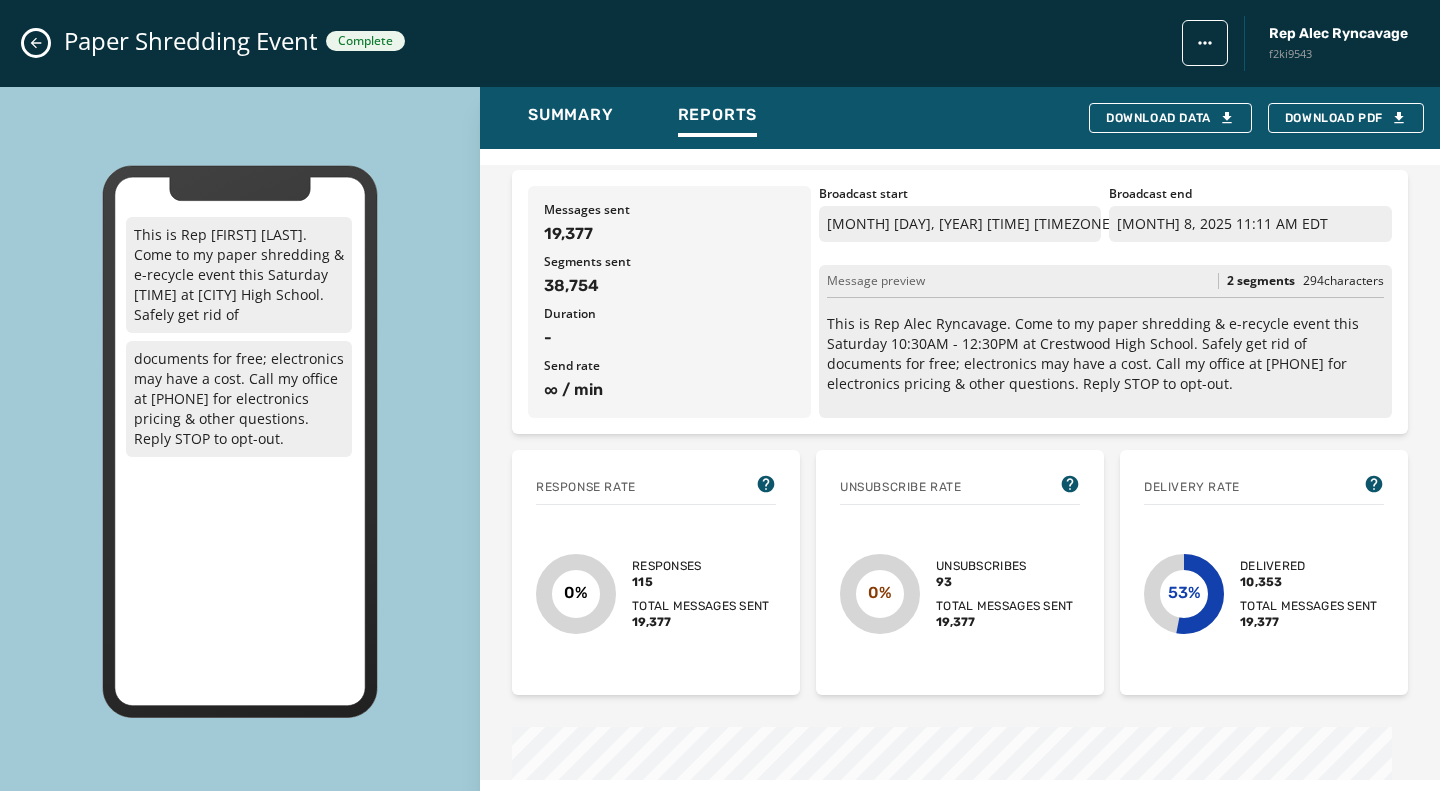scroll, scrollTop: 0, scrollLeft: 0, axis: both 